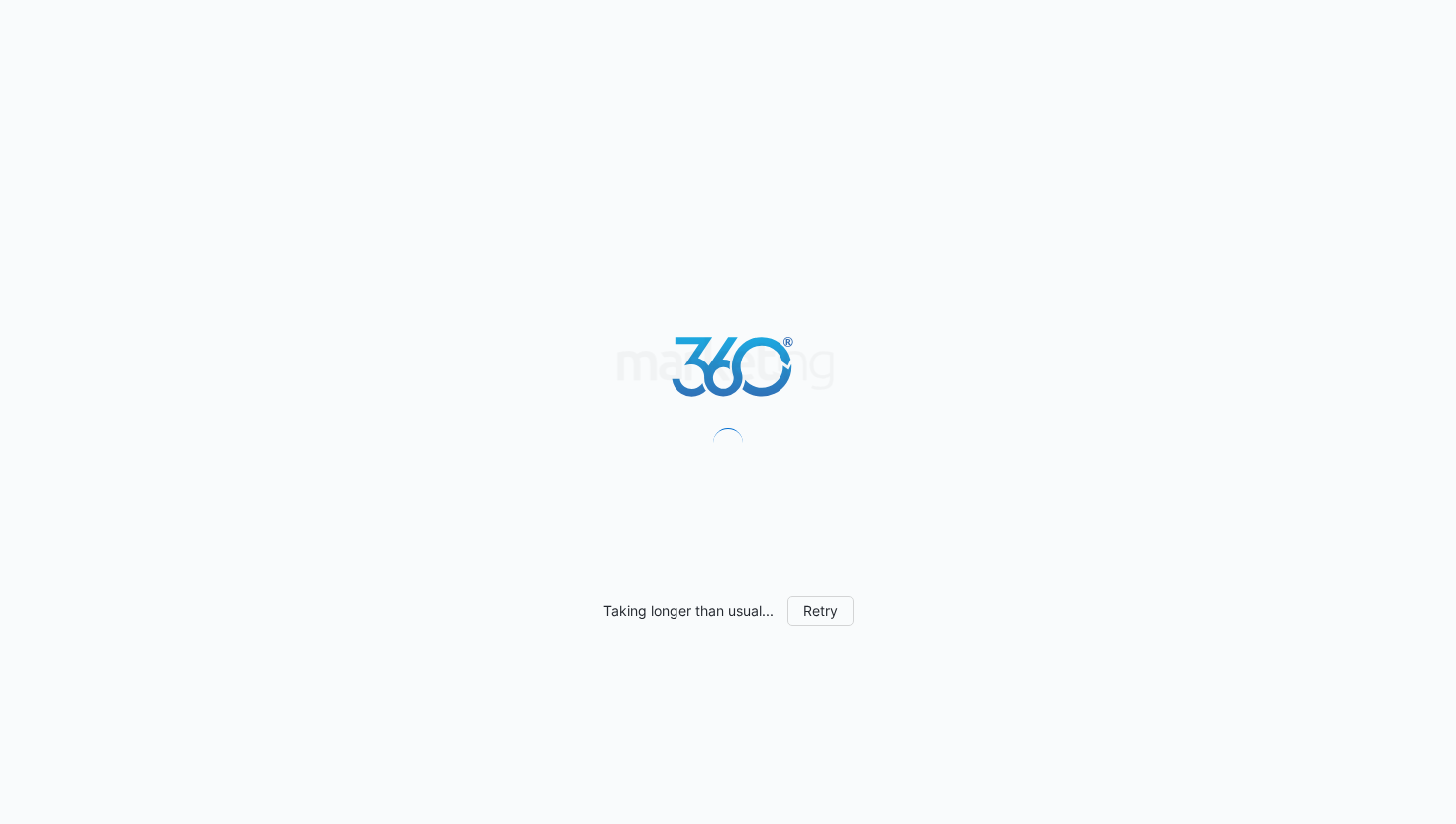 scroll, scrollTop: 0, scrollLeft: 0, axis: both 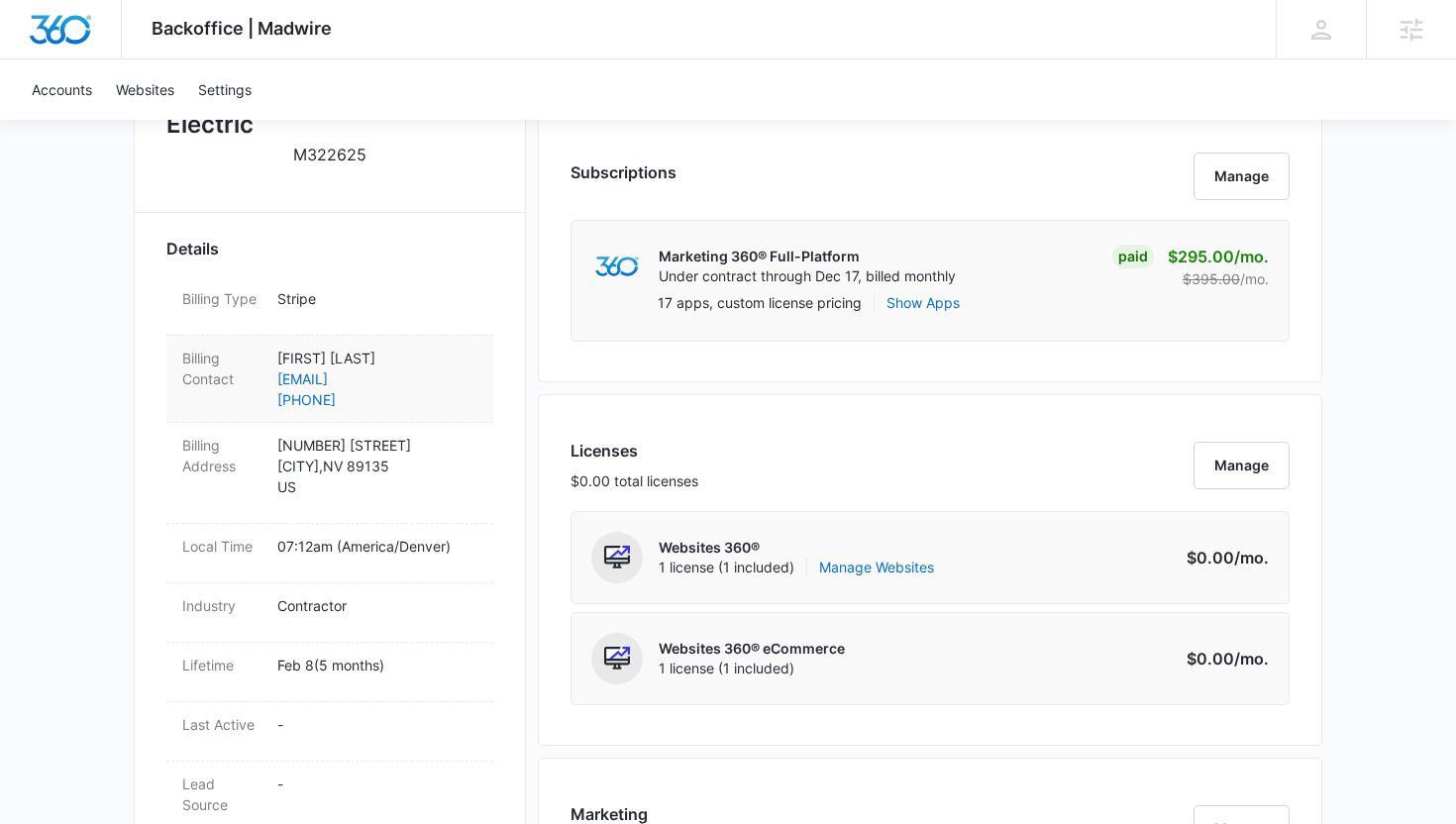 click on "Billing Contact Jeremy Miller jeremy@lionheartconstructors.com 18313324612" at bounding box center (330, 379) 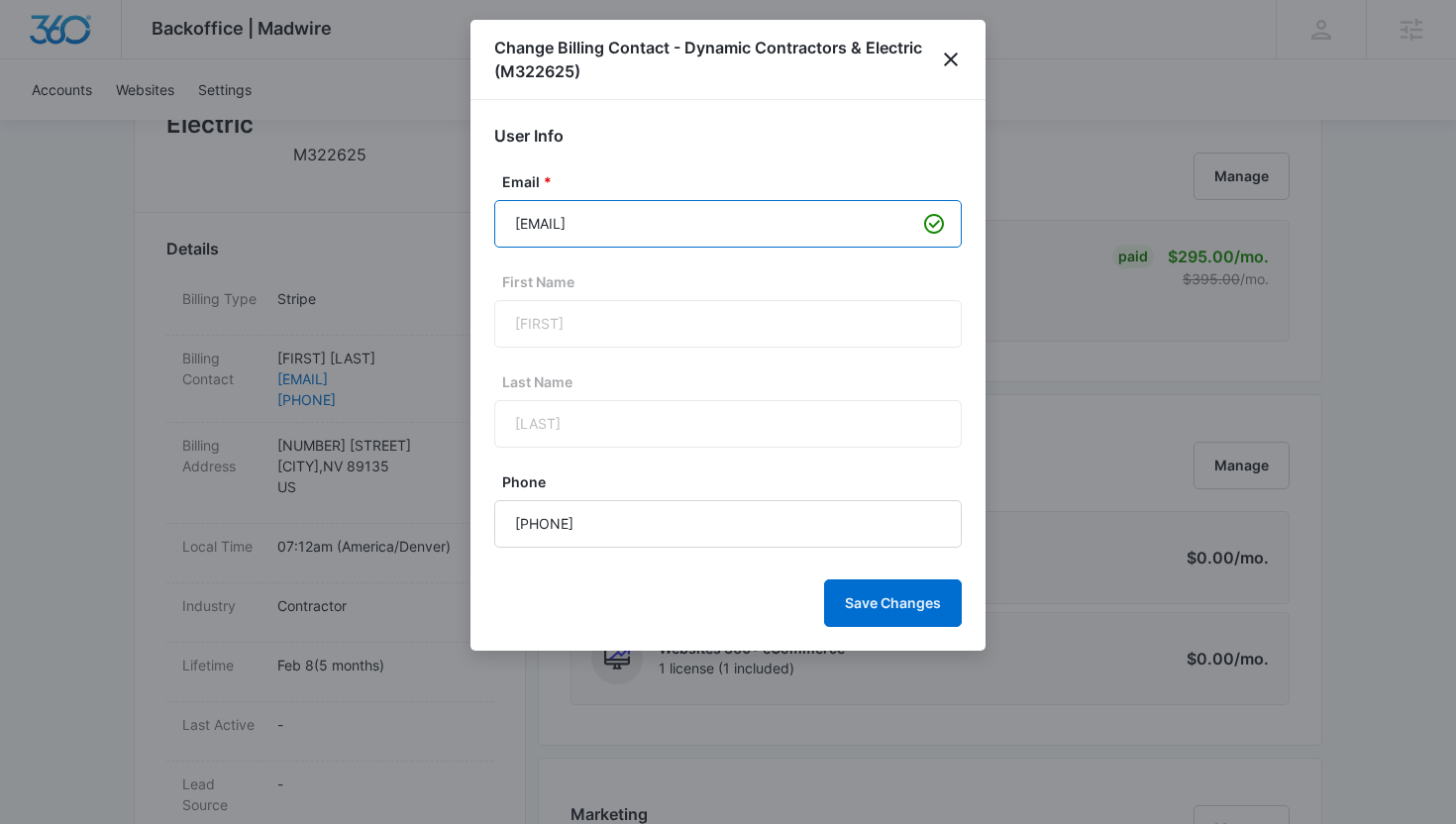 click on "jeremy@lionheartconstructors.com" at bounding box center (728, 224) 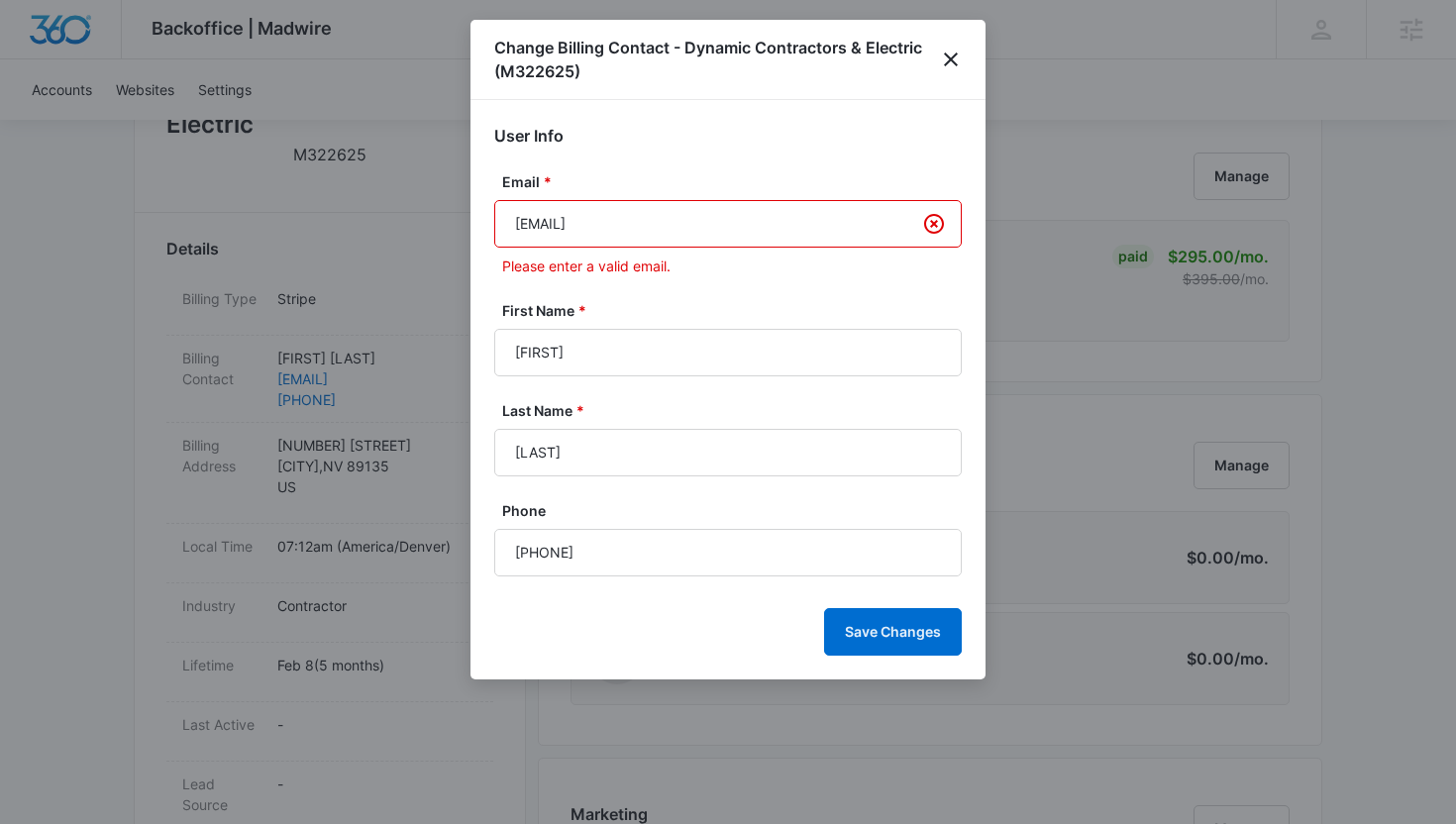 click on "[USERNAME]@[DOMAIN]" at bounding box center [728, 224] 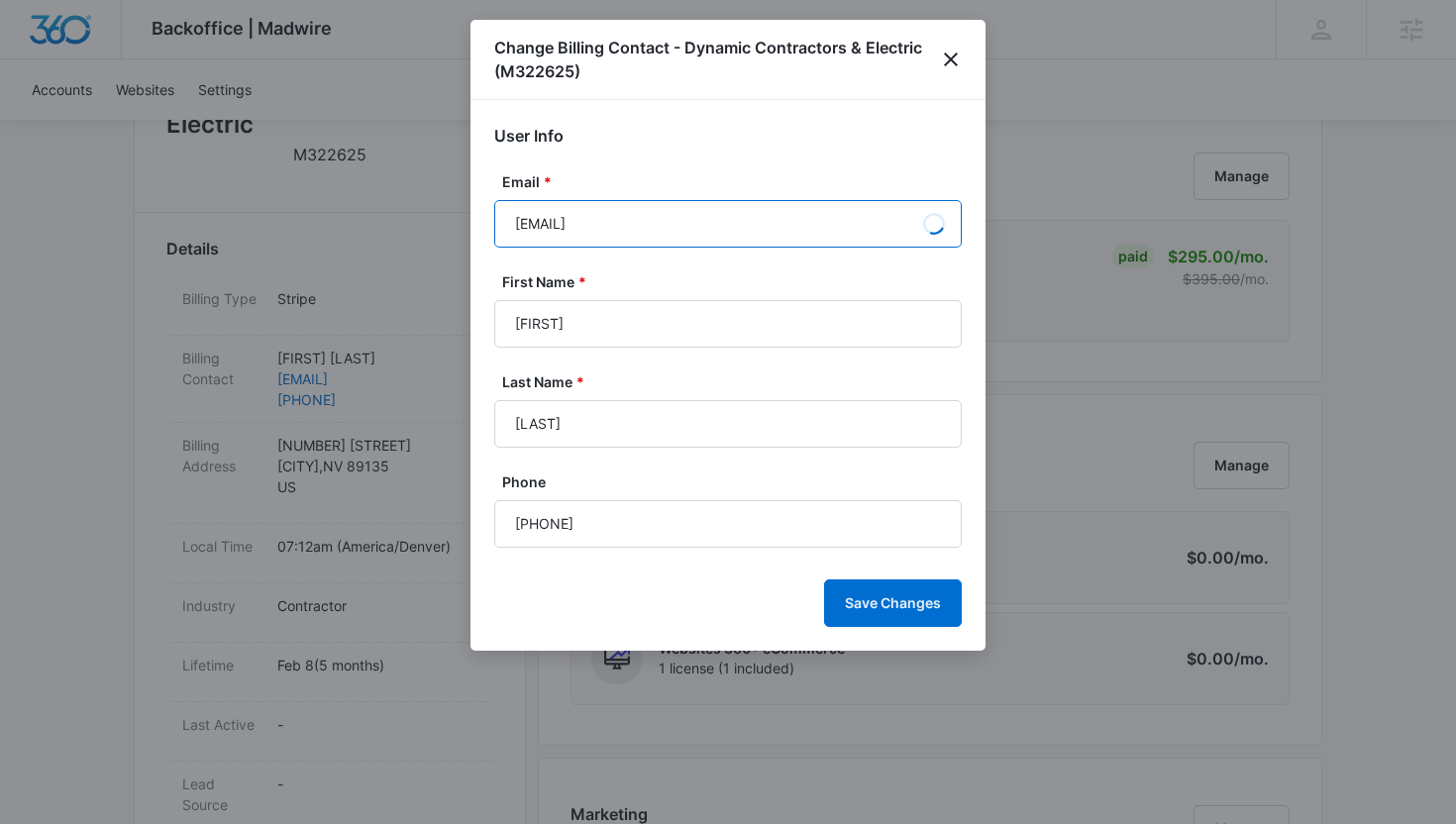 type on "Jeremy" 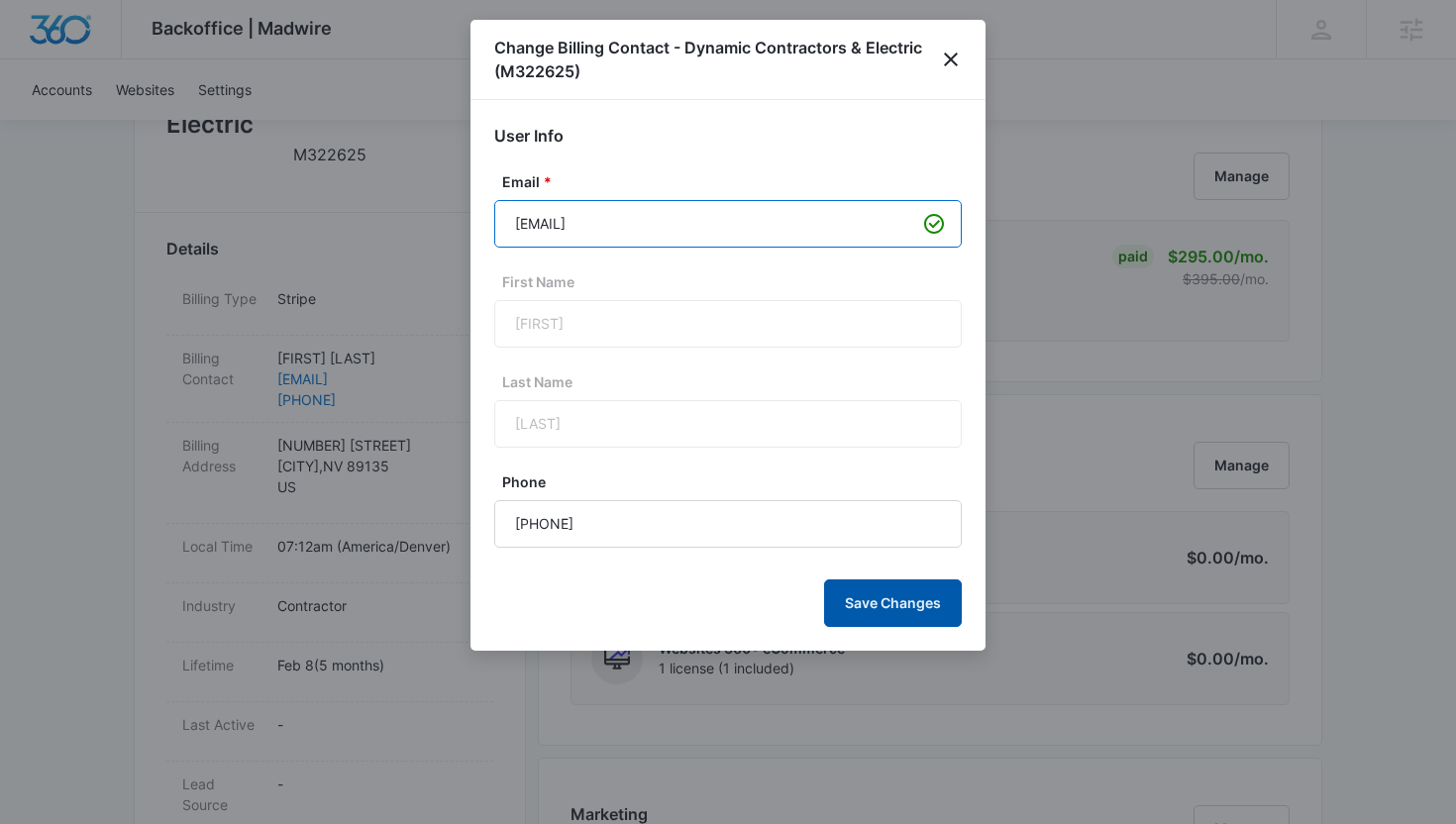 type on "[USERNAME]@[DOMAIN]" 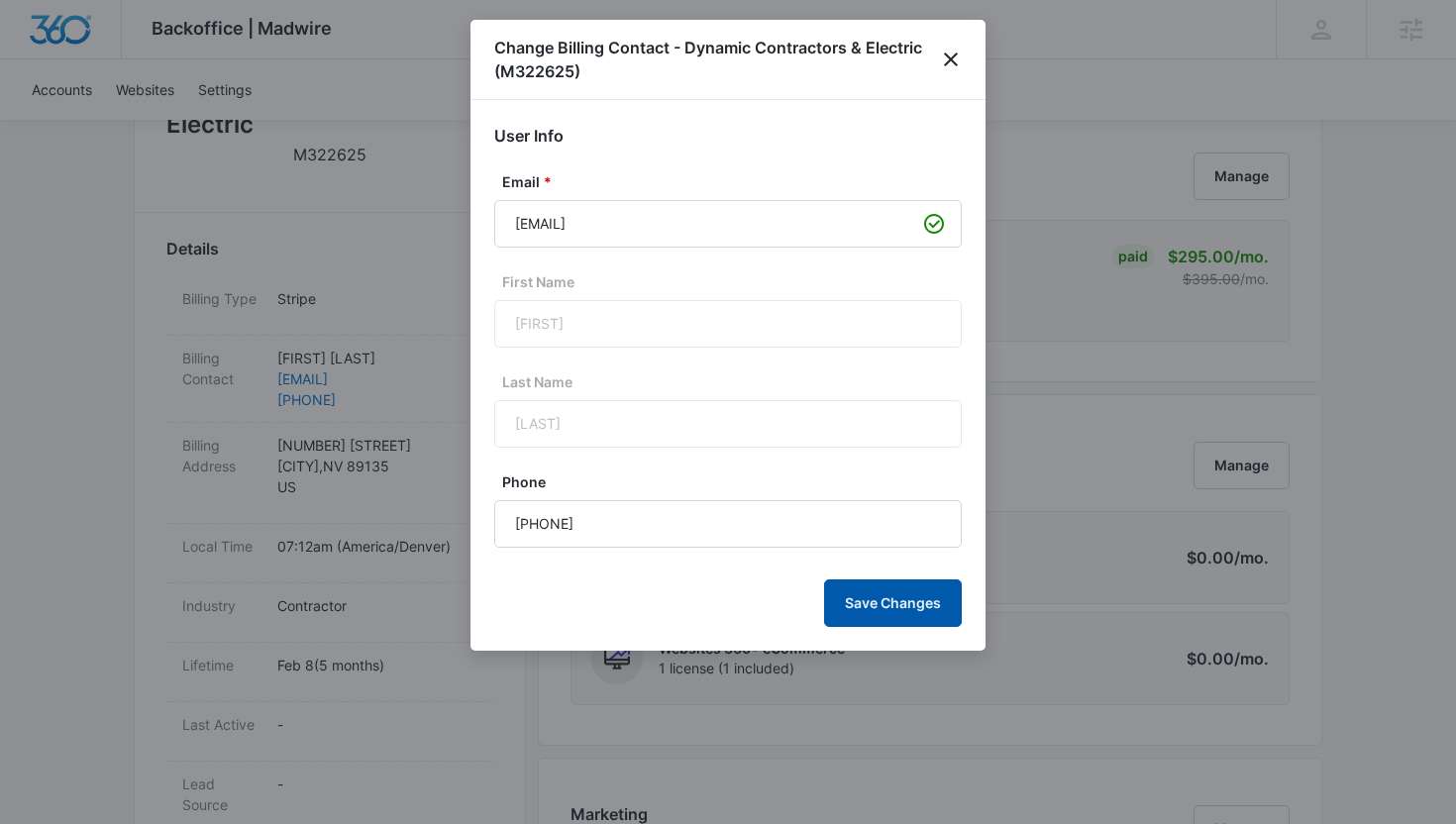 click on "Save Changes" at bounding box center (892, 603) 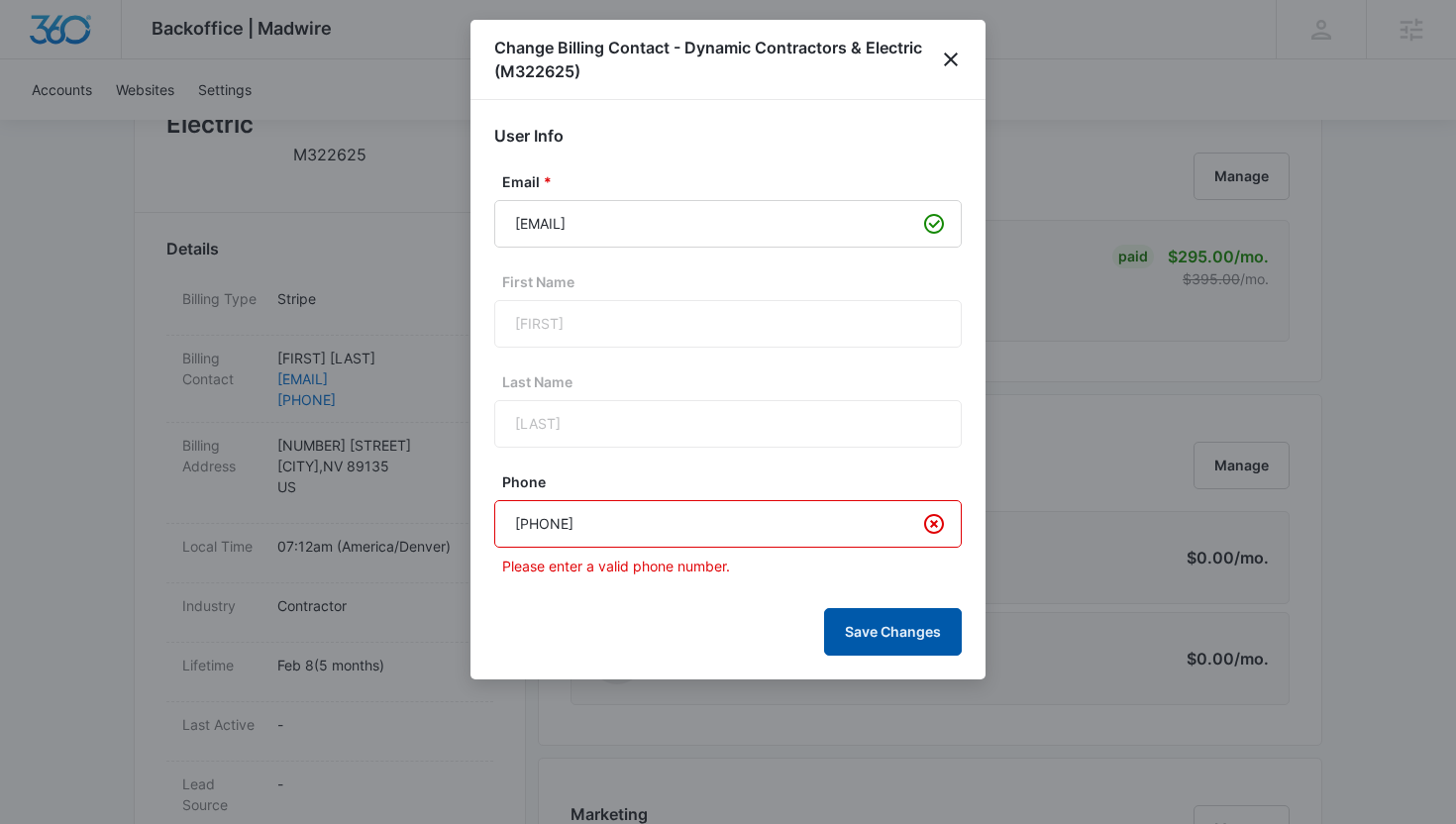 click on "Save Changes" at bounding box center [892, 632] 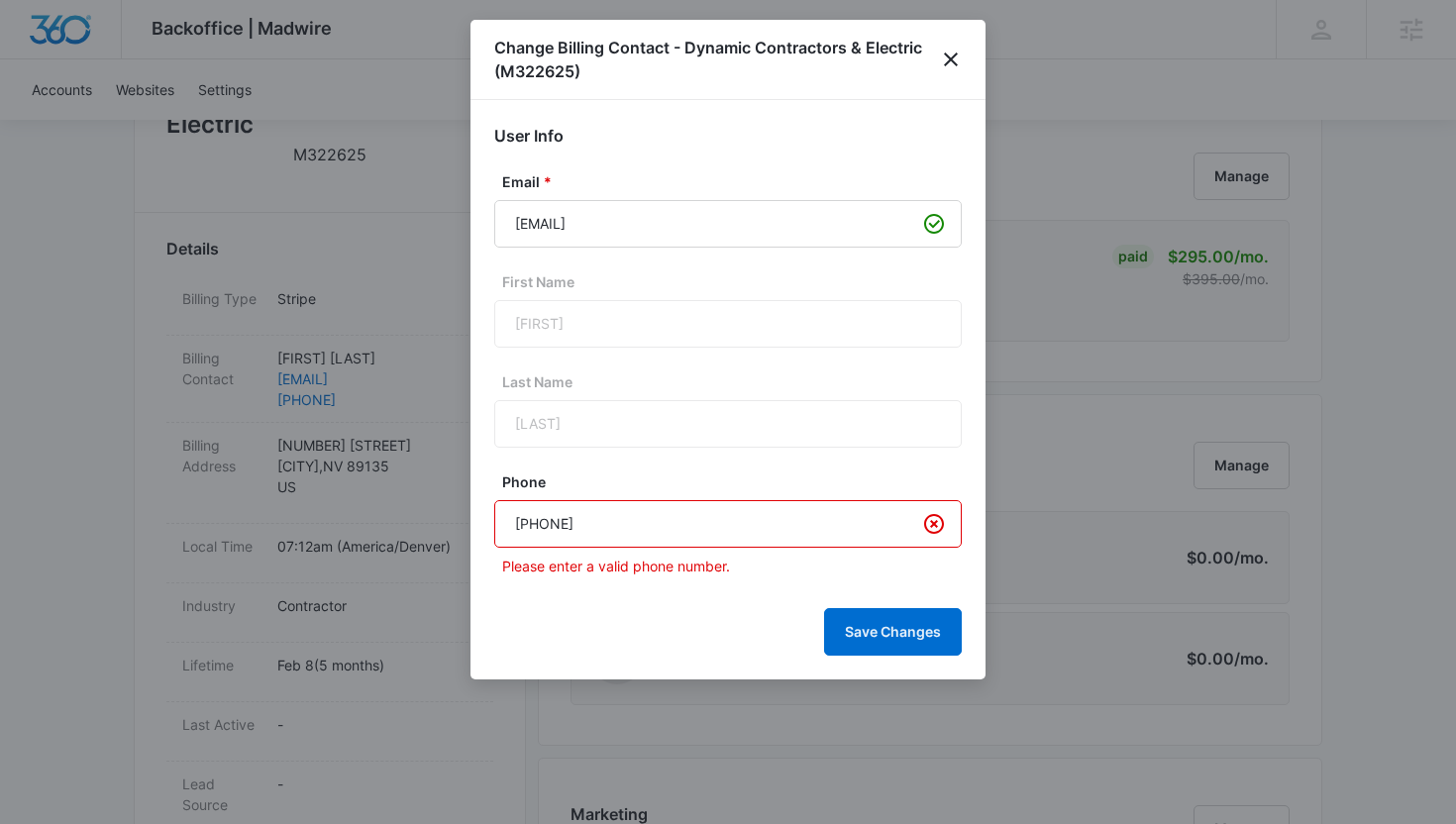 click on "18313324612" at bounding box center (728, 524) 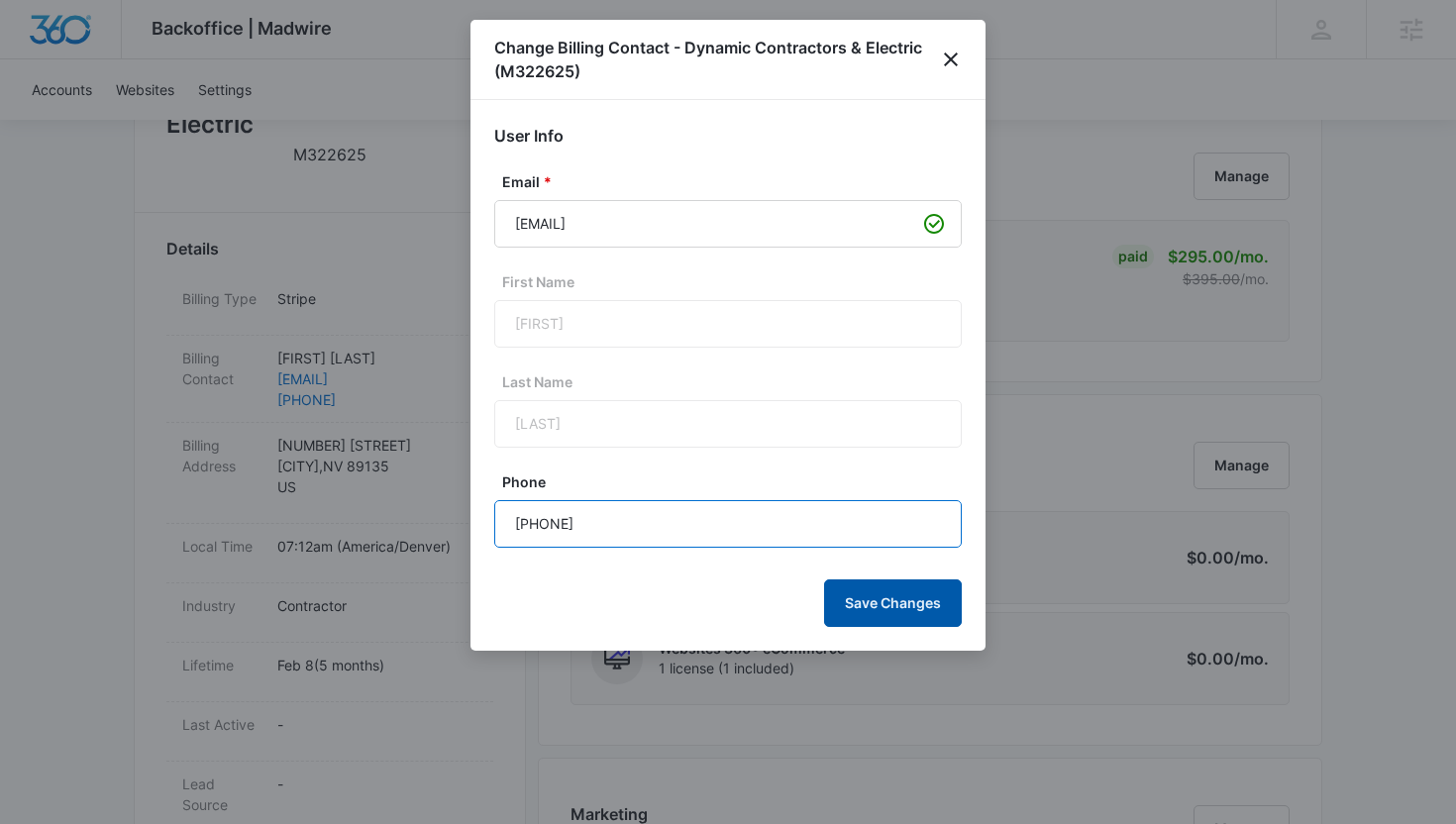 type on "[PHONE]" 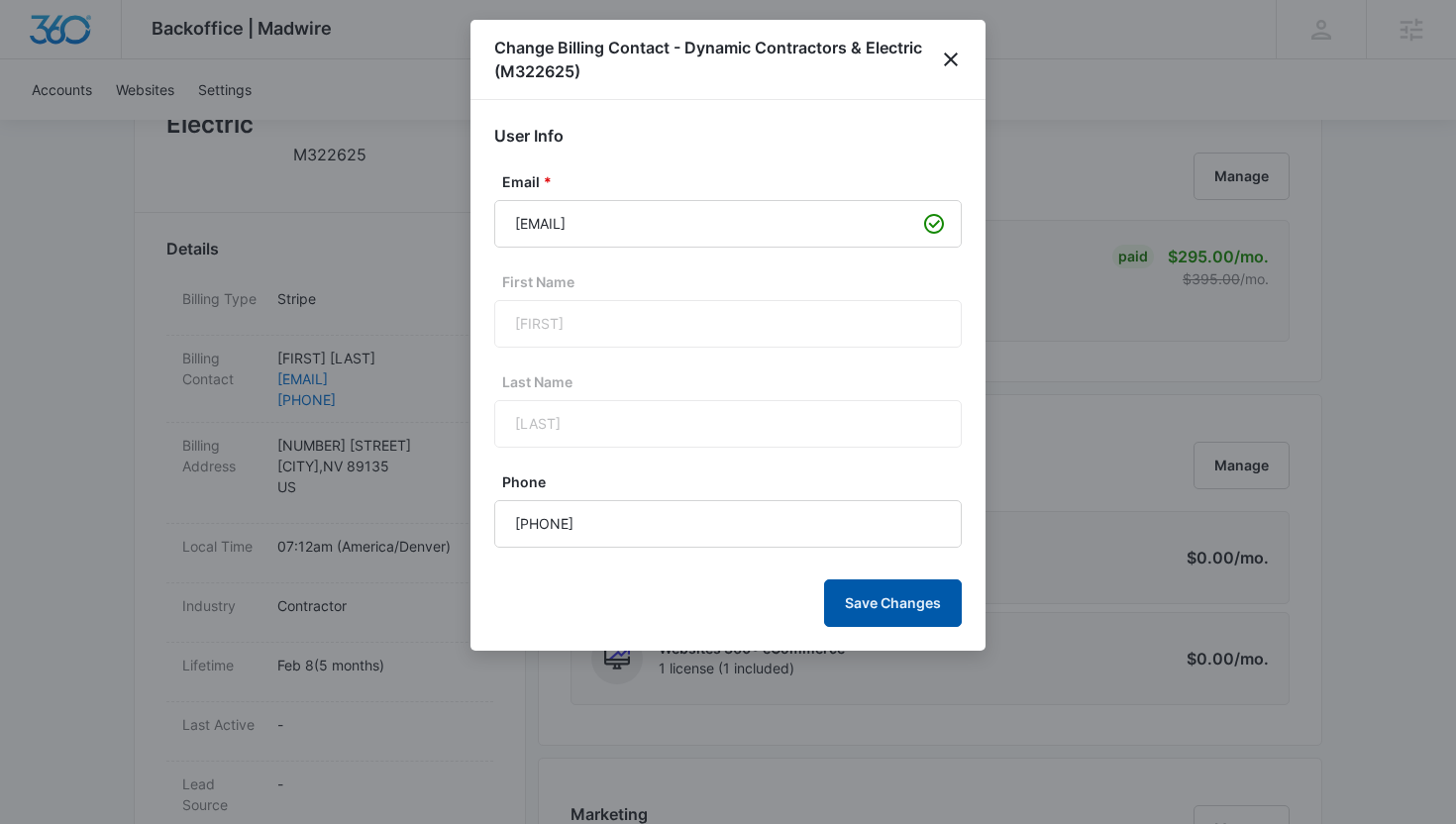 click on "Save Changes" at bounding box center (892, 603) 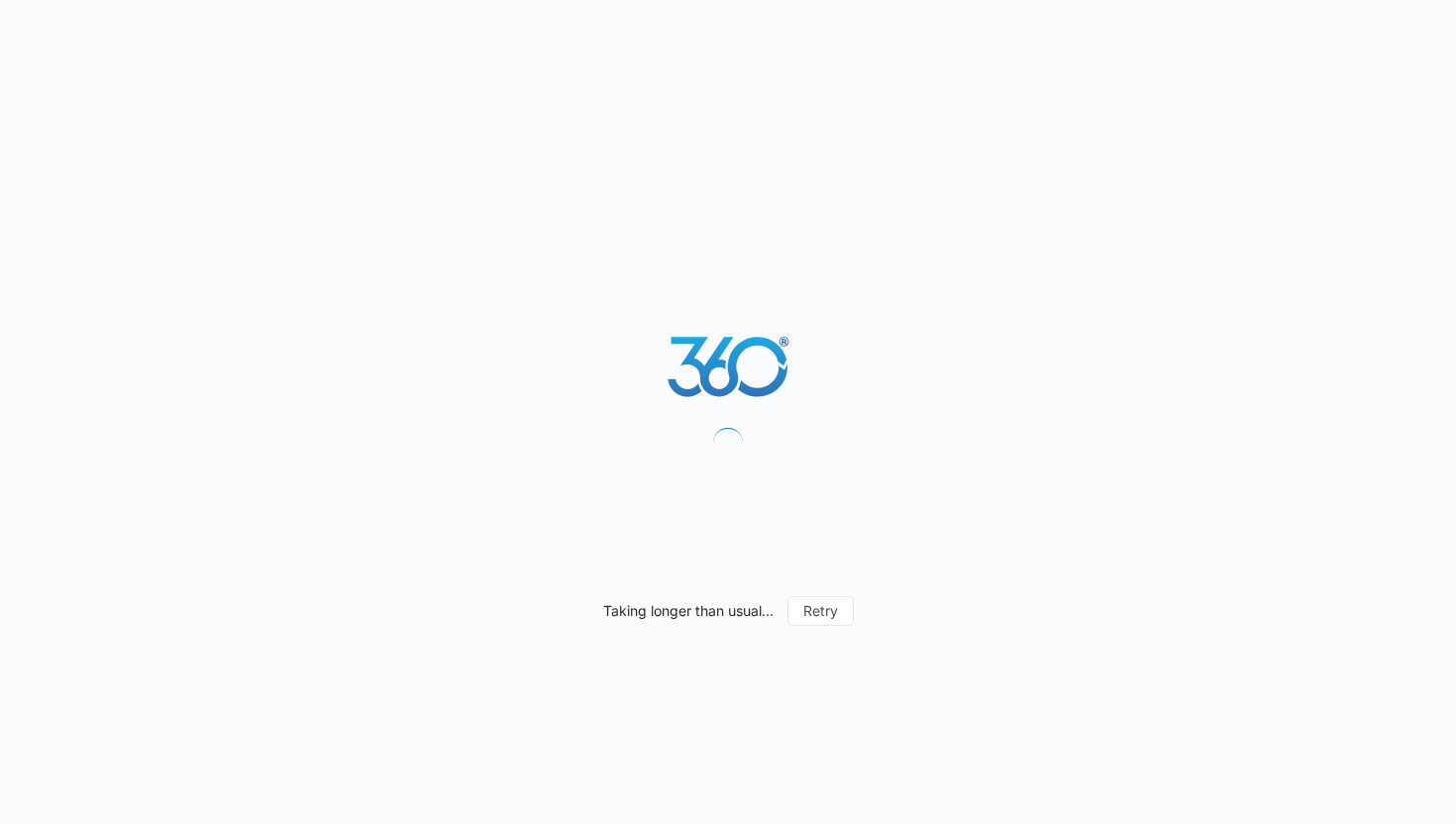 scroll, scrollTop: 0, scrollLeft: 0, axis: both 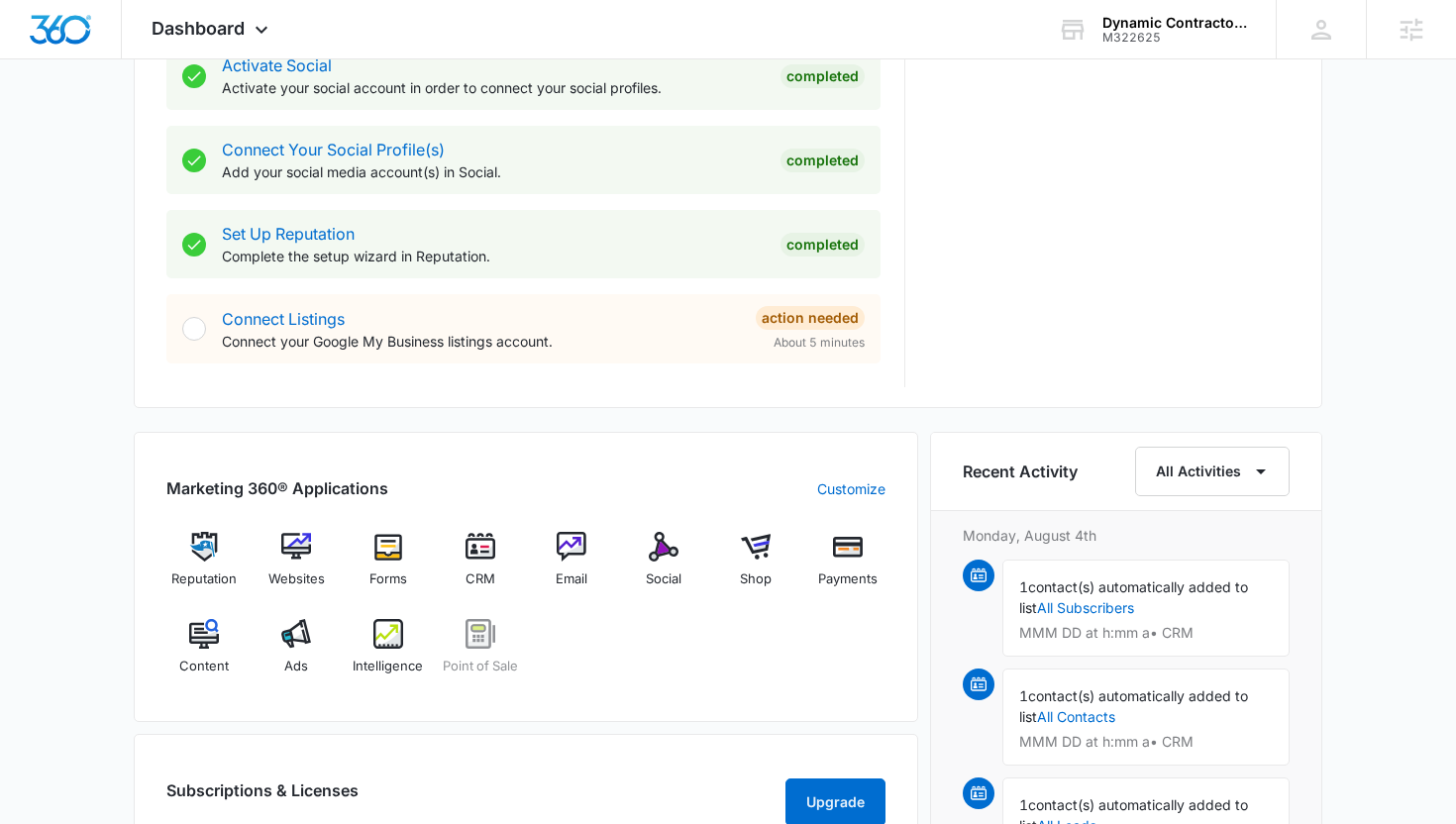 click on "Reputation Websites Forms CRM Email Social Shop Payments Content Ads Intelligence Point of Sale" at bounding box center (526, 610) 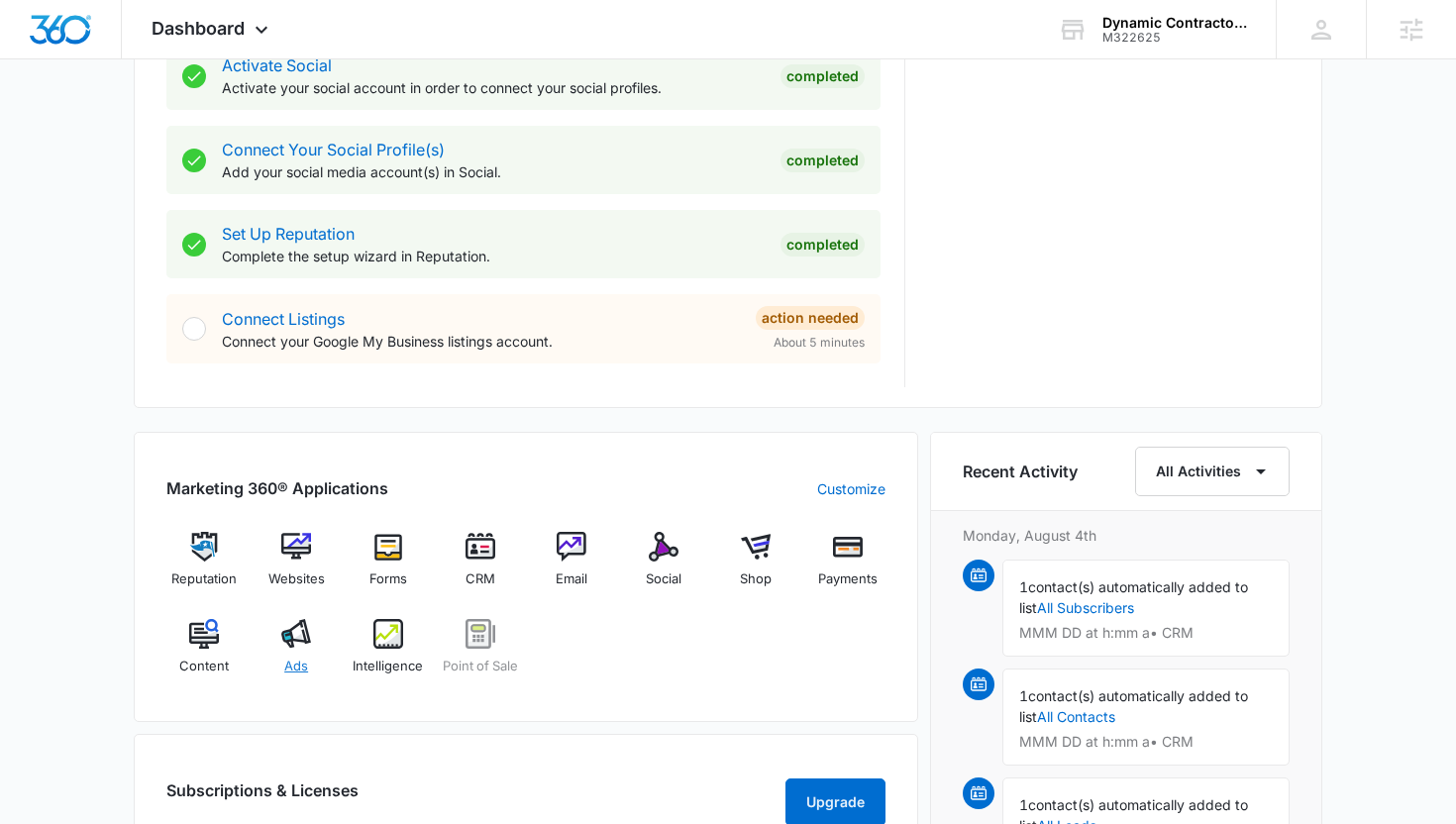 click on "Ads" at bounding box center [296, 655] 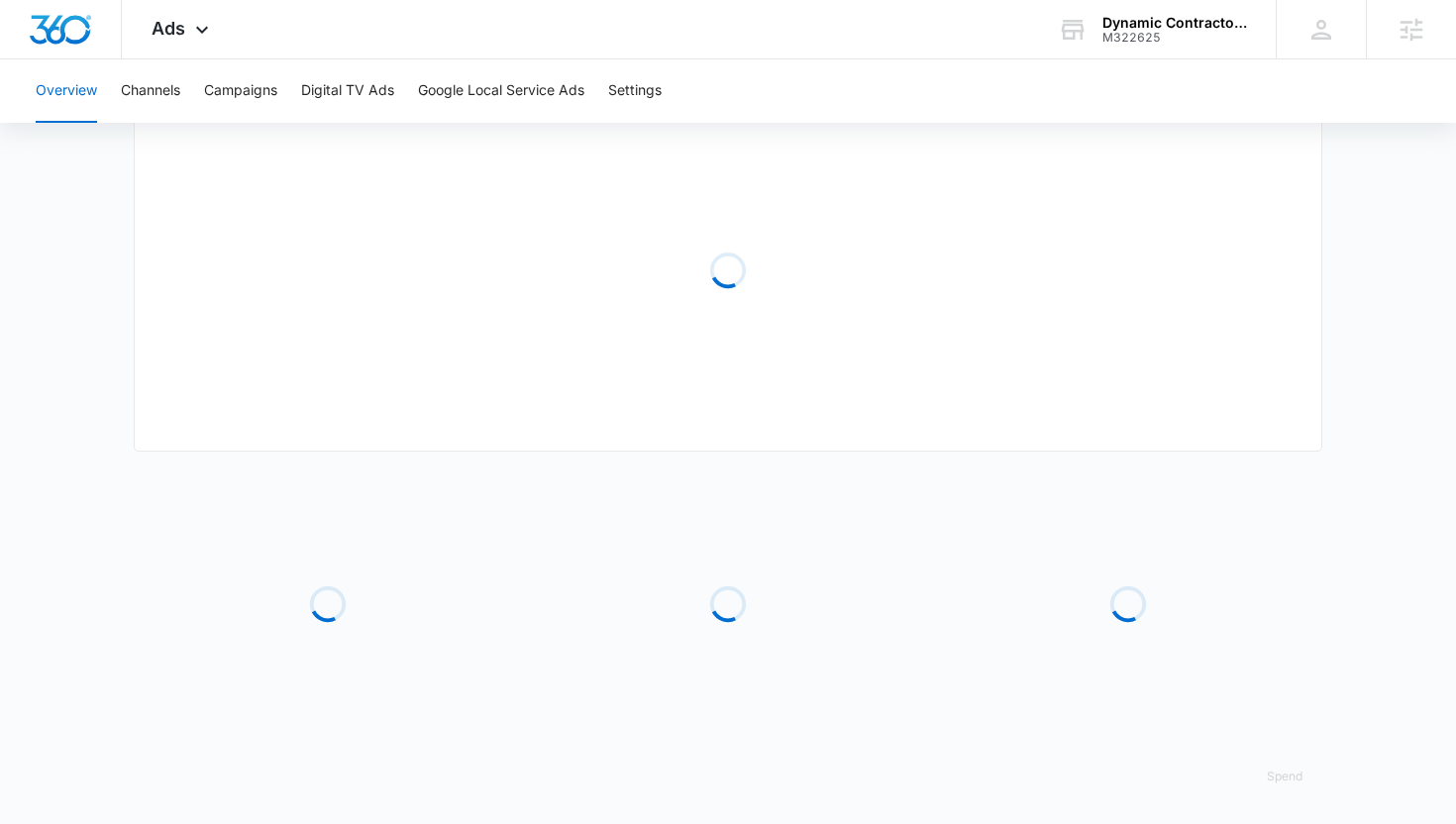 scroll, scrollTop: 0, scrollLeft: 0, axis: both 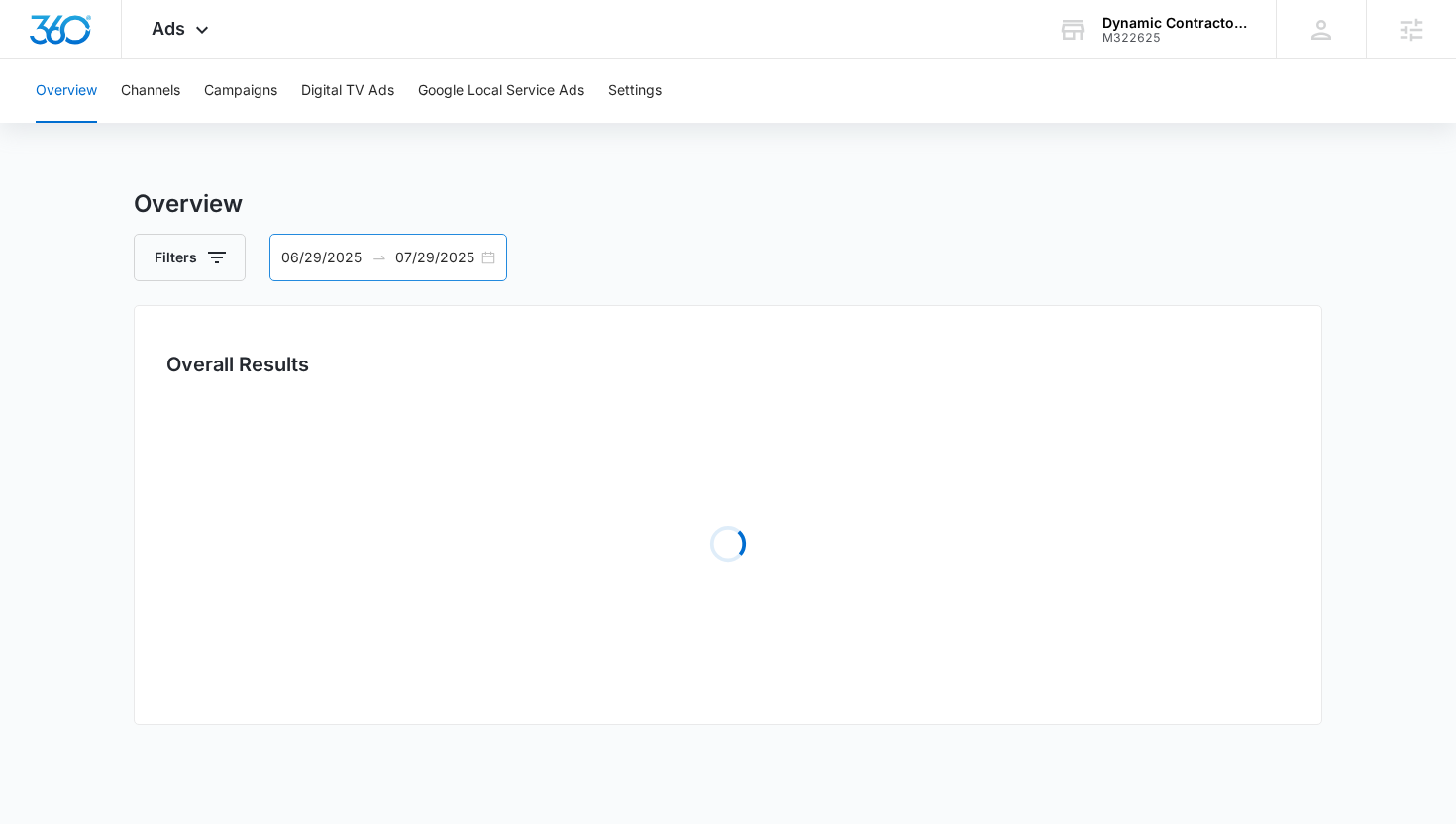 click on "06/29/2025 07/29/2025" at bounding box center [388, 258] 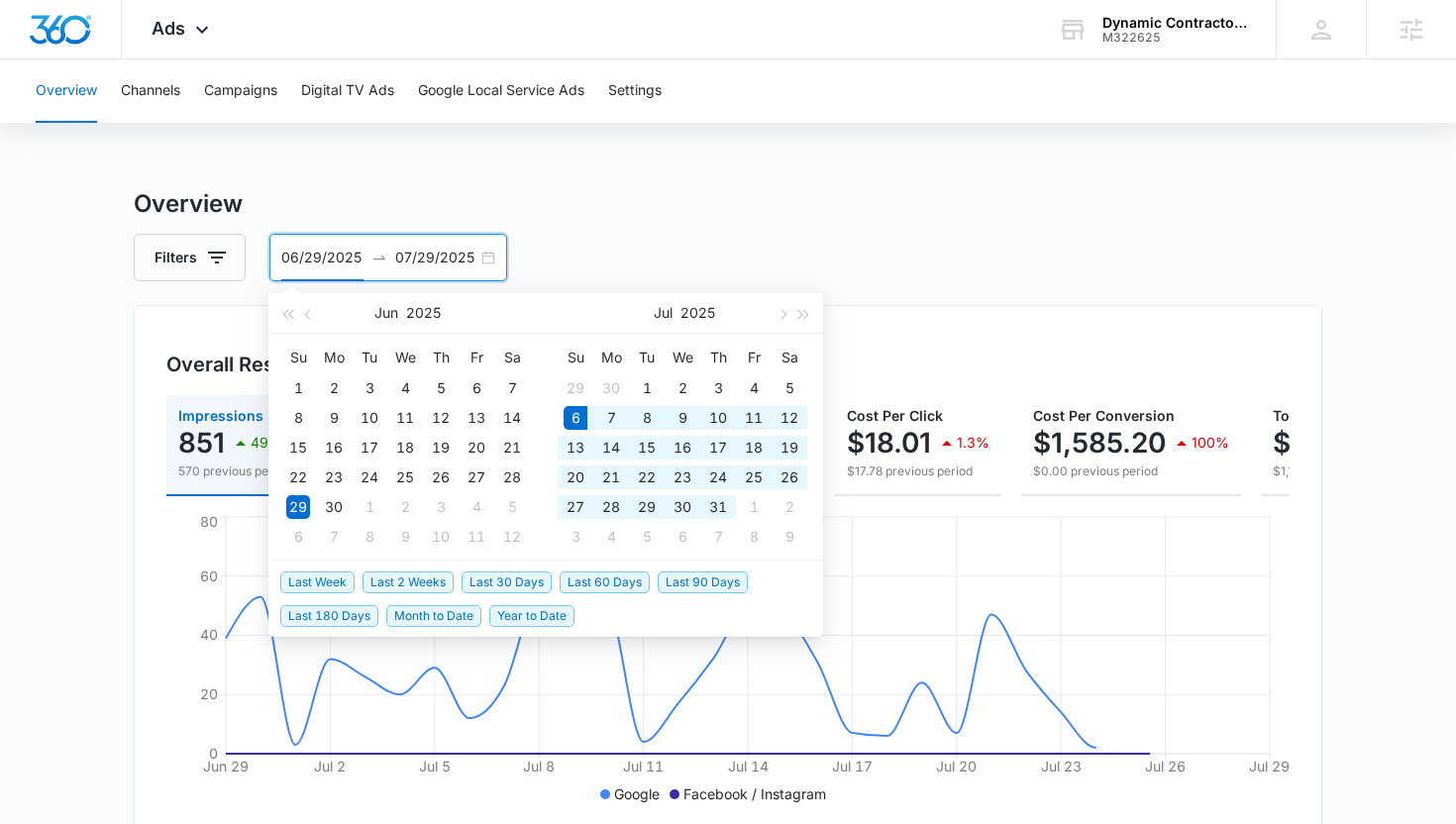 click on "Last 30 Days" at bounding box center (506, 582) 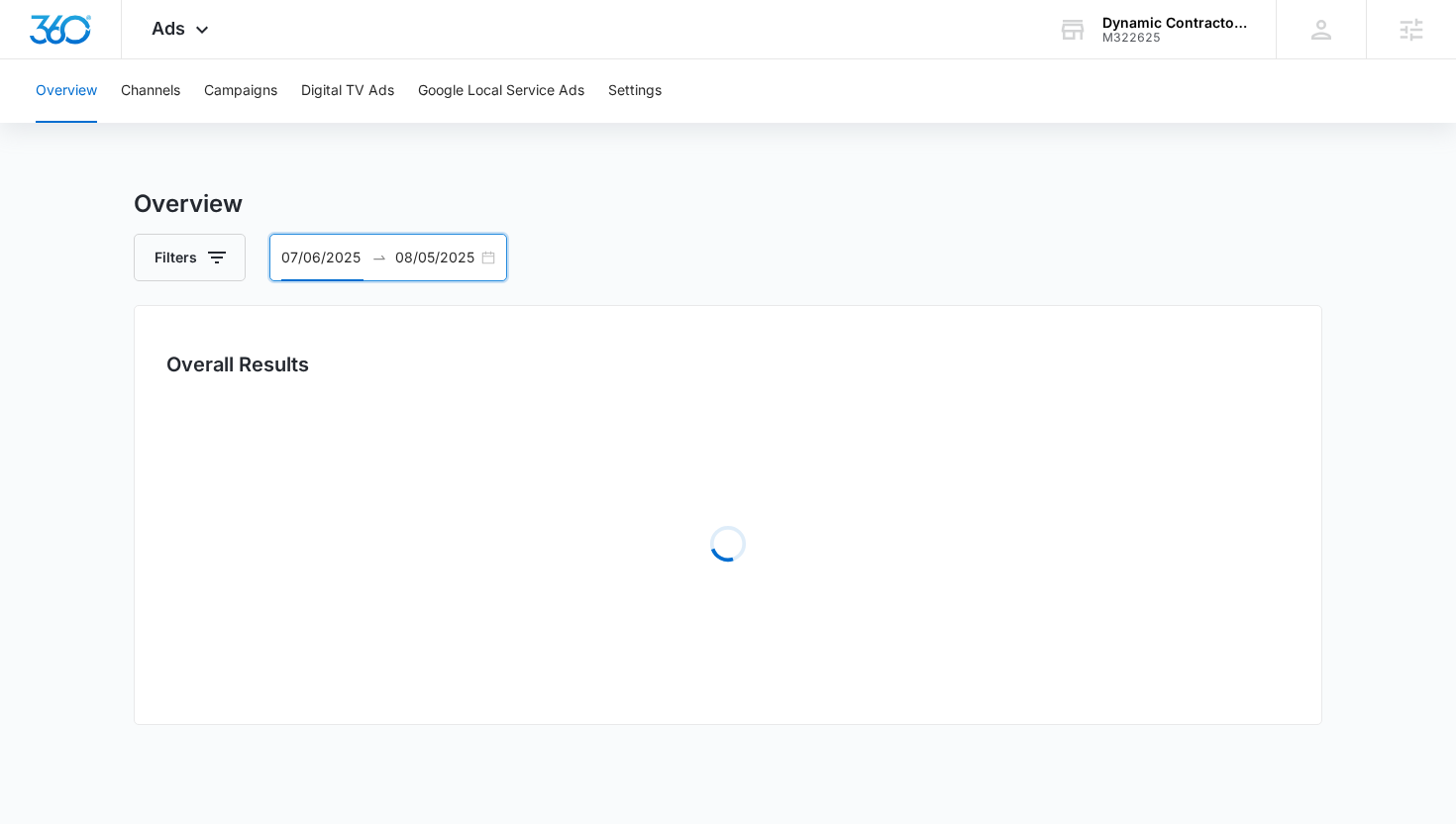 click on "Overview" at bounding box center (728, 204) 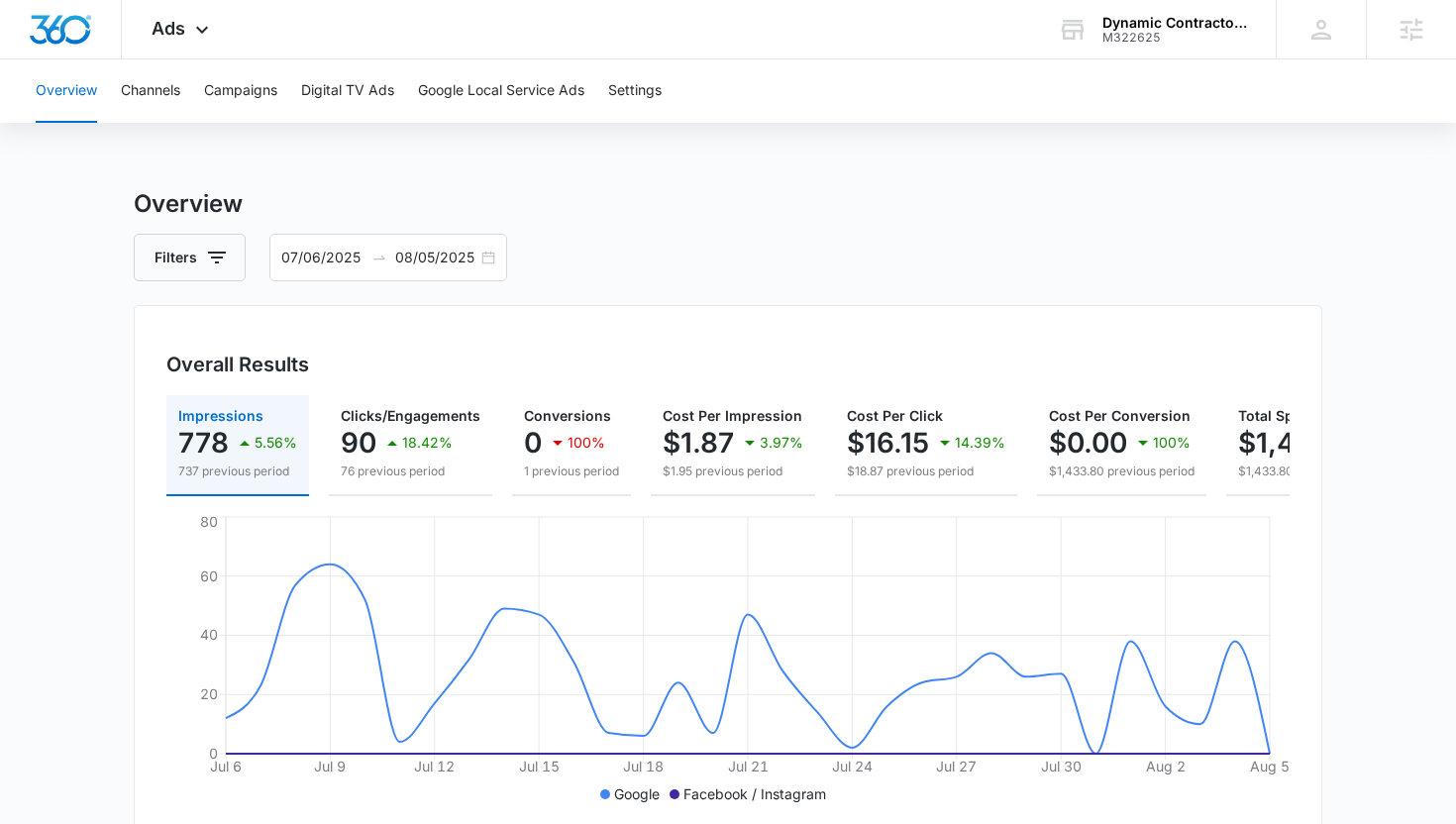 scroll, scrollTop: 15, scrollLeft: 0, axis: vertical 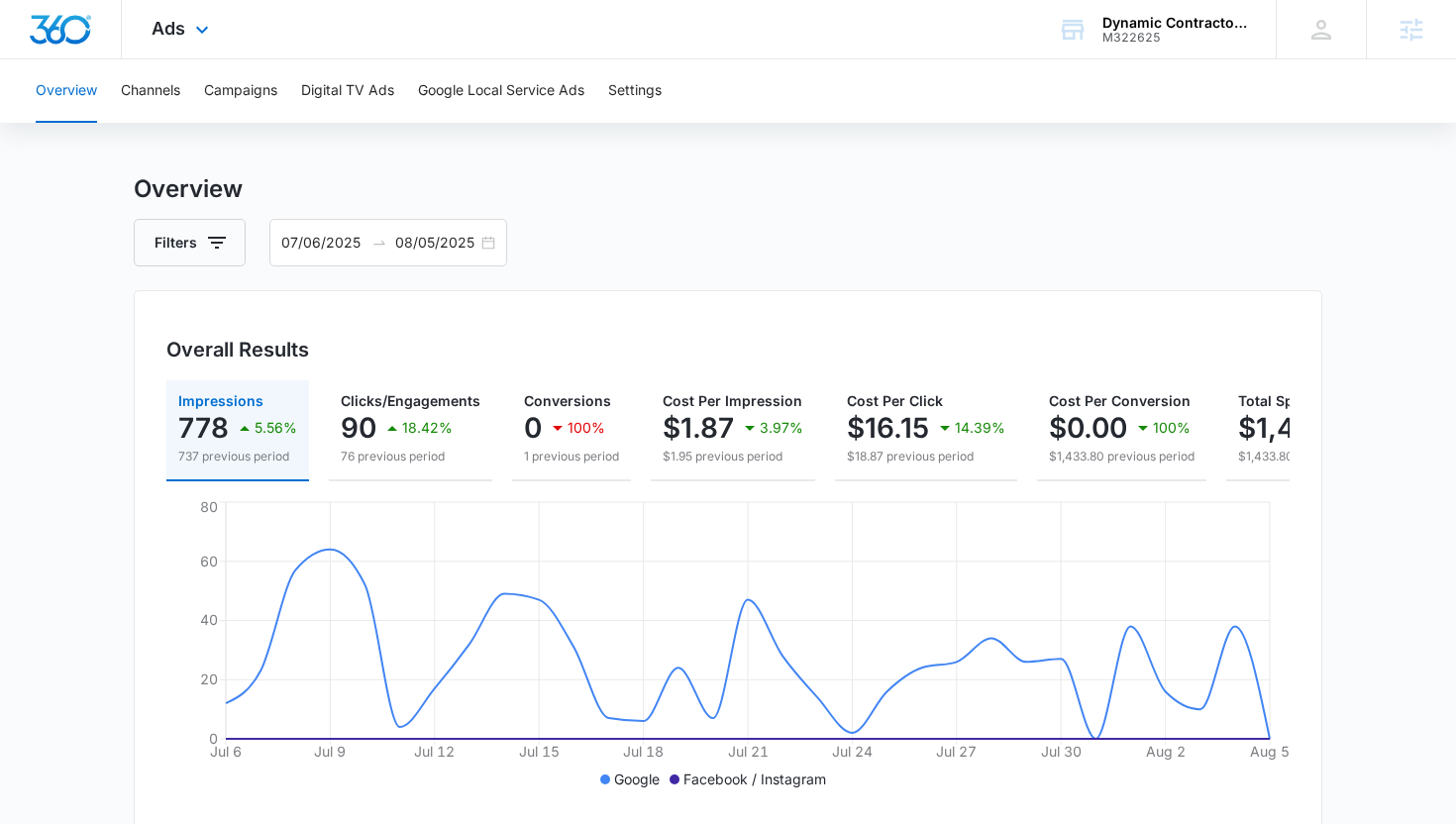 click on "Ads Apps Reputation Websites Forms CRM Email Social Shop Payments POS Content Ads Intelligence Files Brand Settings" at bounding box center [182, 29] 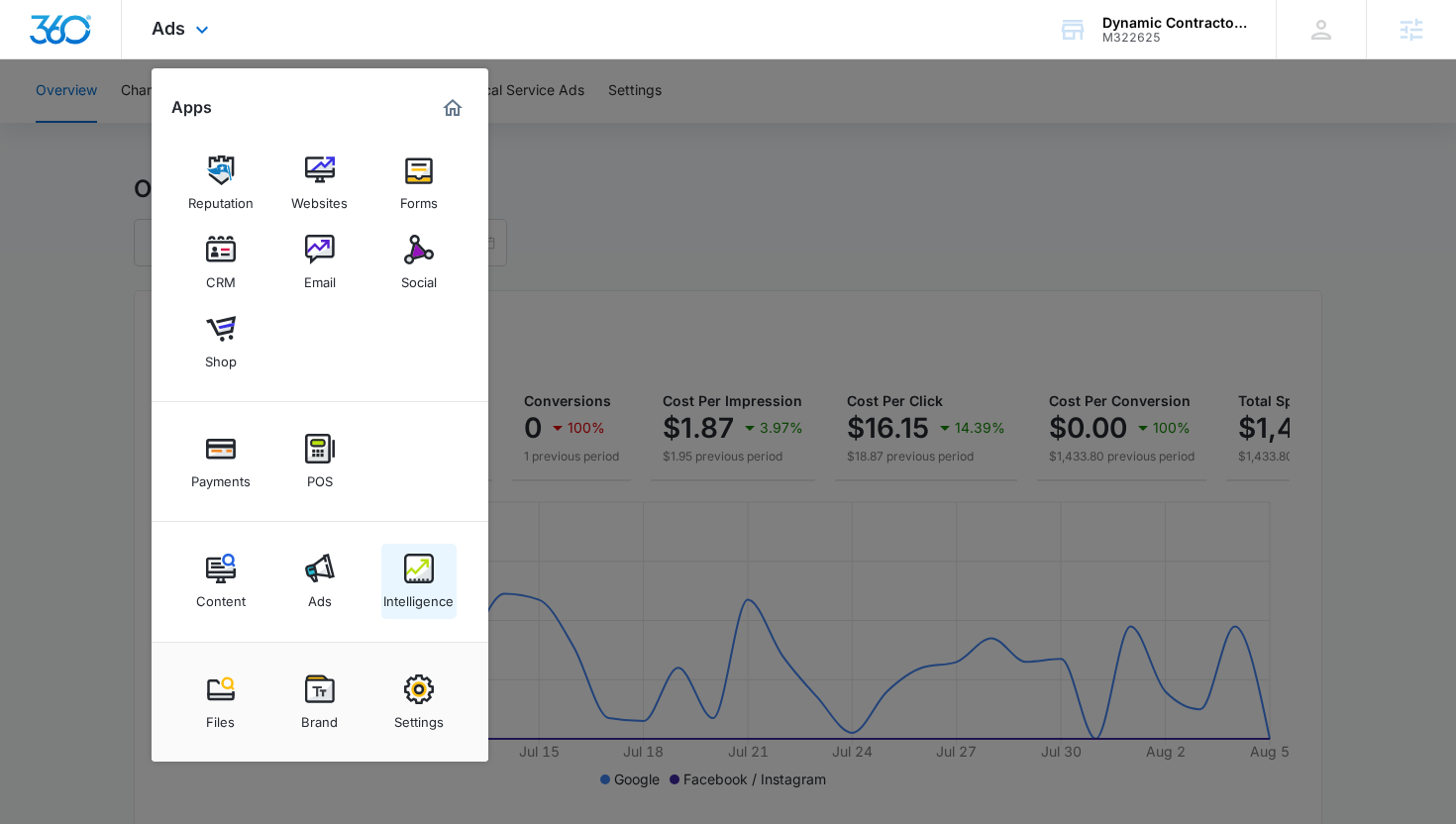 click at bounding box center [419, 568] 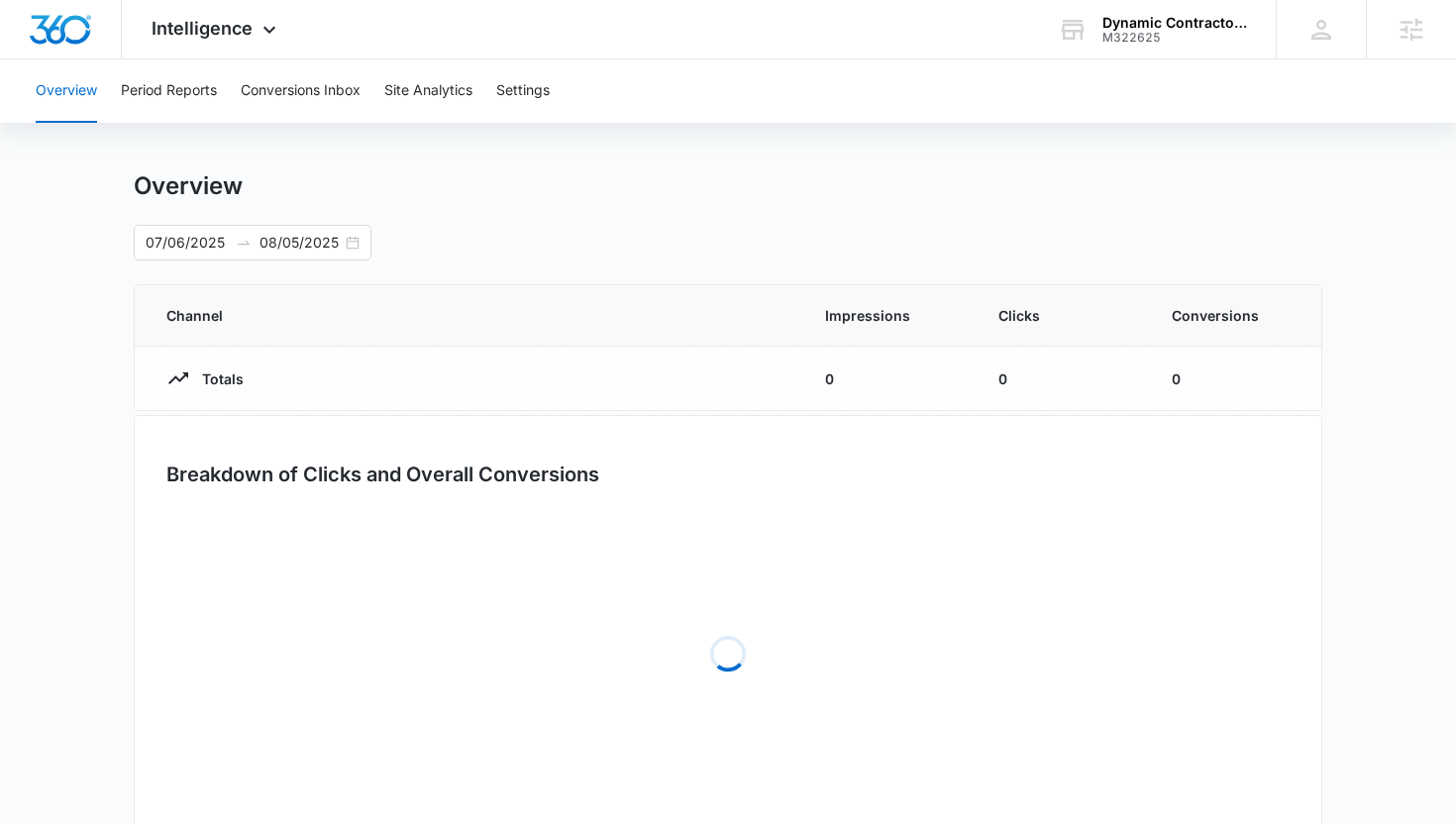 scroll, scrollTop: 0, scrollLeft: 0, axis: both 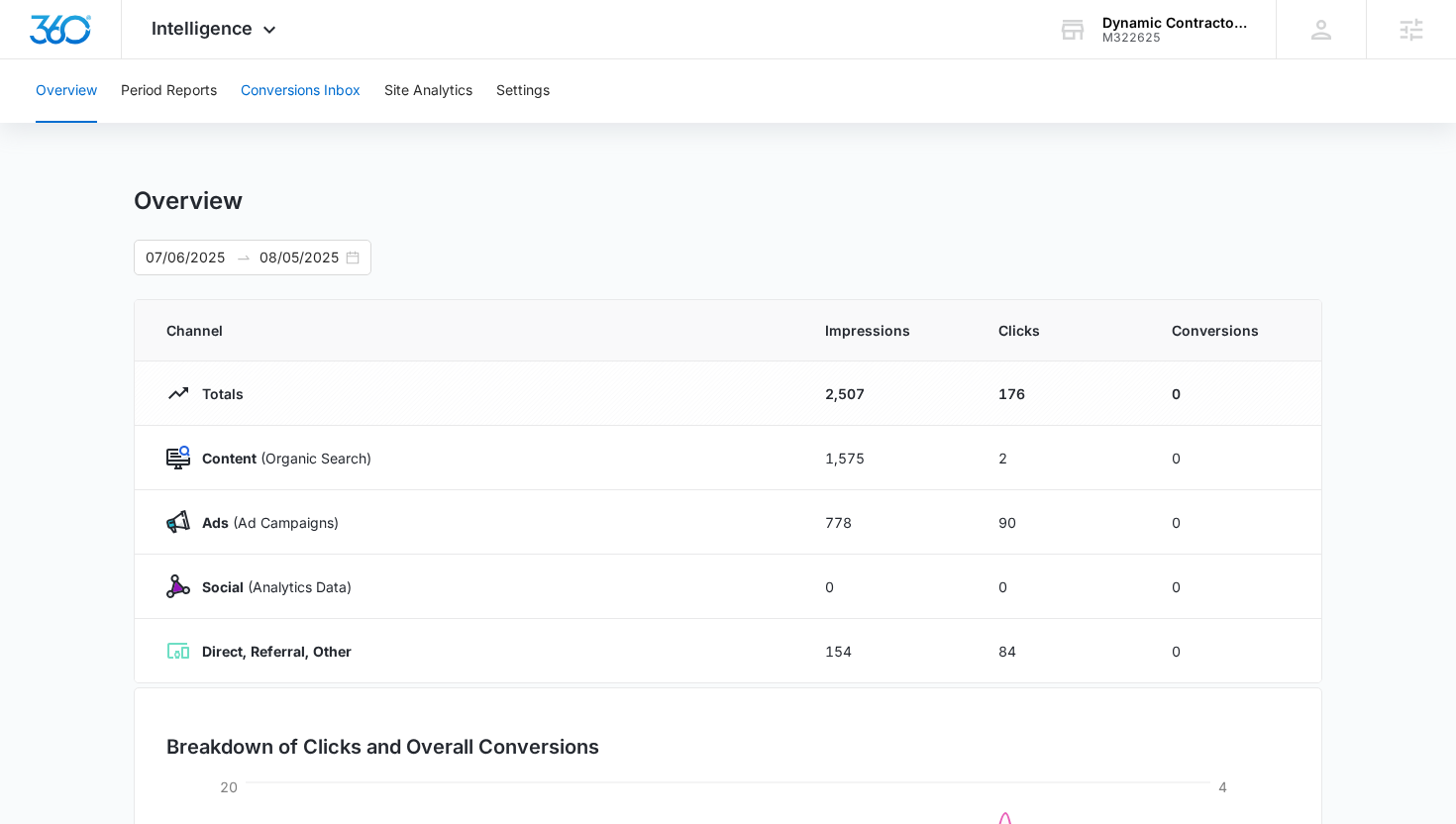 click on "Conversions Inbox" at bounding box center [300, 91] 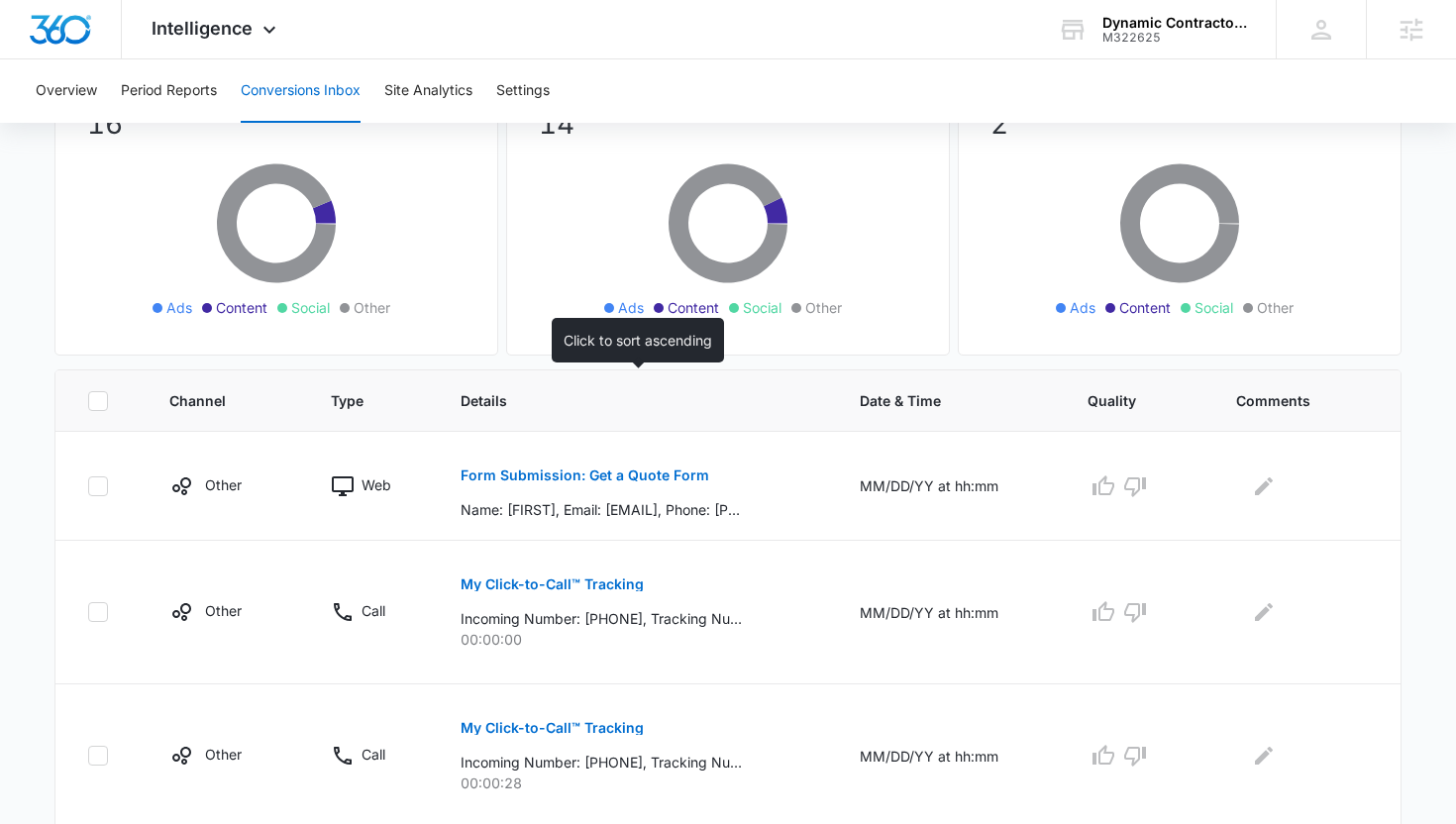 scroll, scrollTop: 235, scrollLeft: 0, axis: vertical 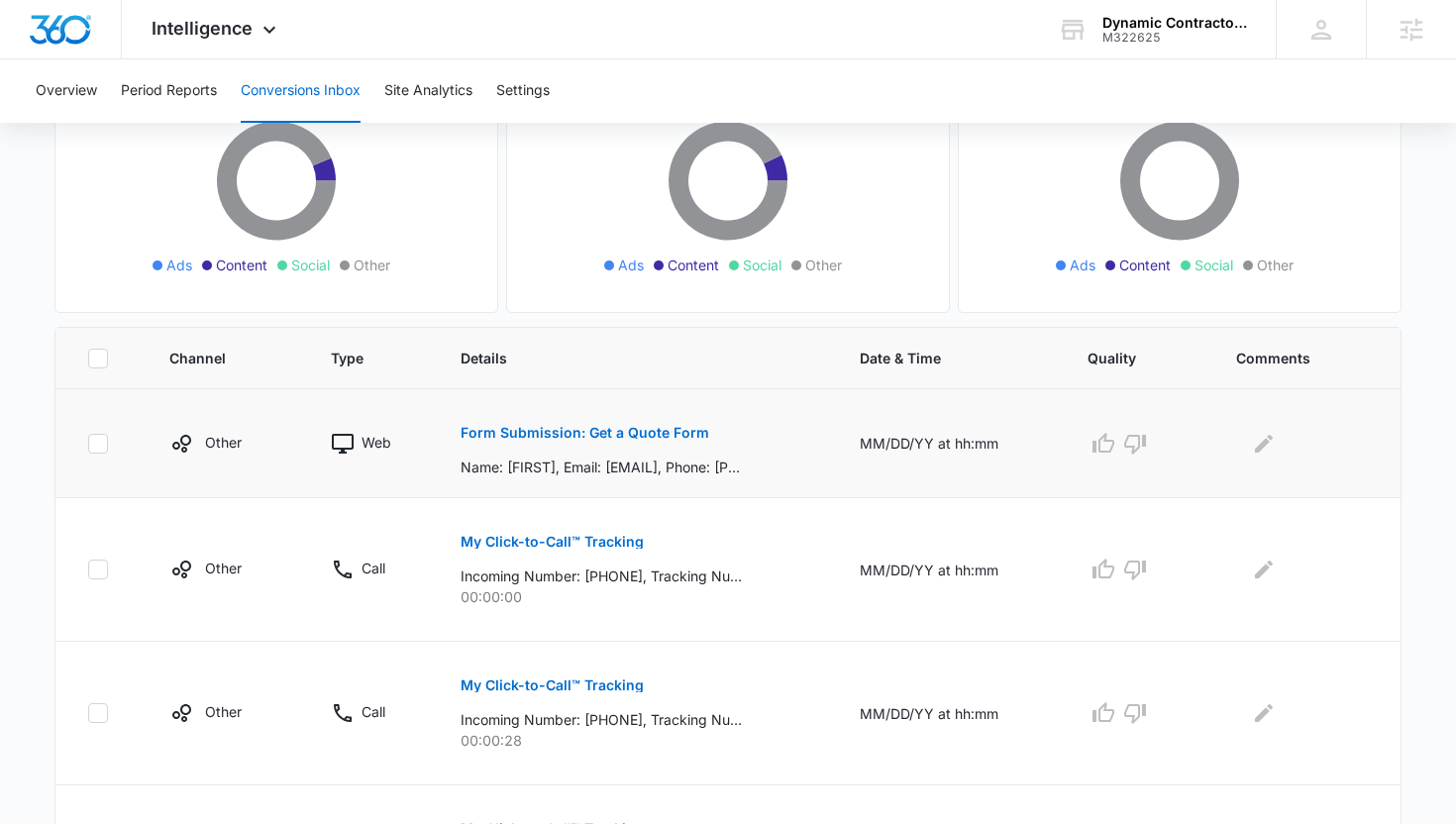 click on "Form Submission: Get a Quote Form" at bounding box center (584, 433) 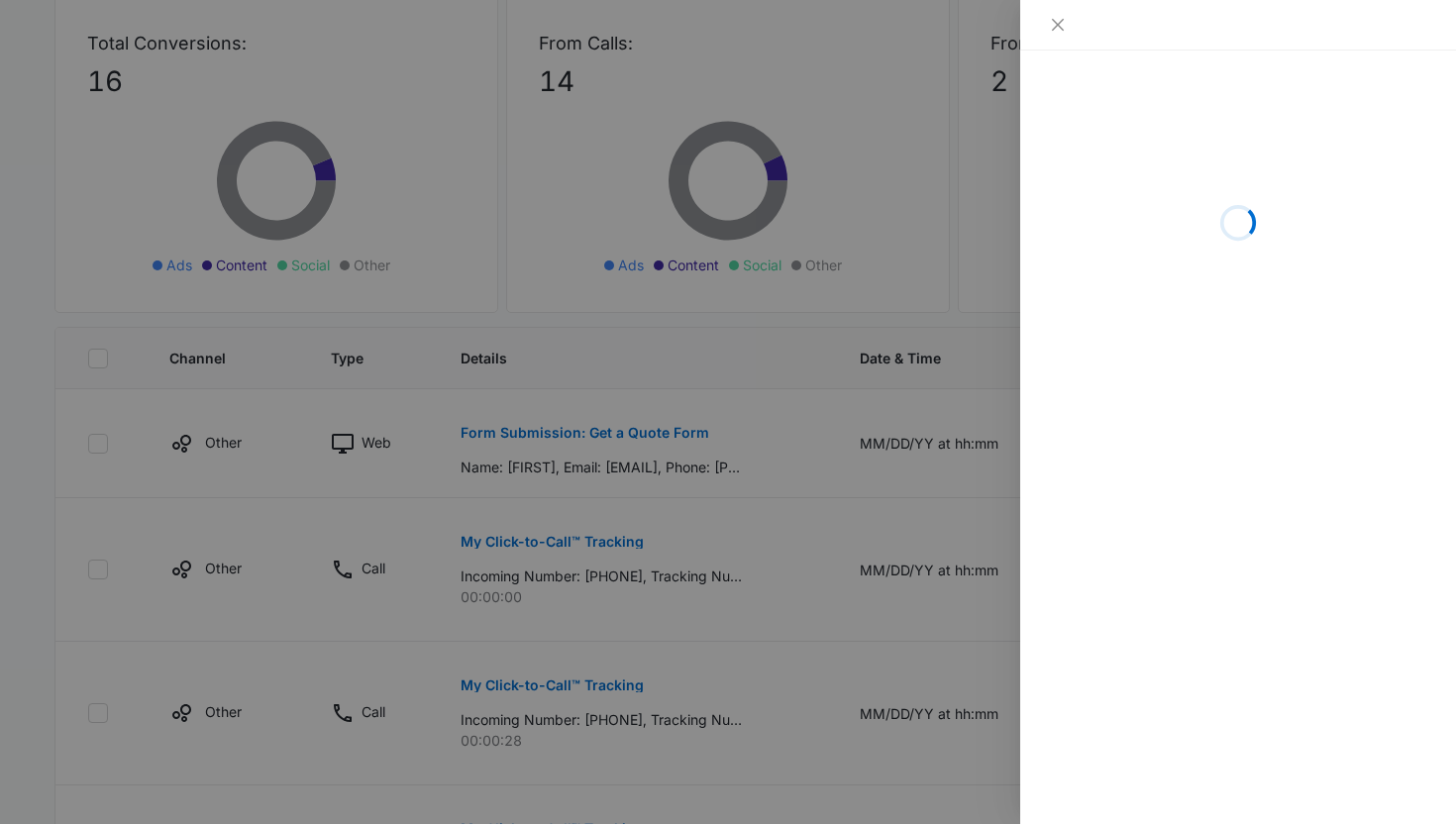 click at bounding box center [728, 412] 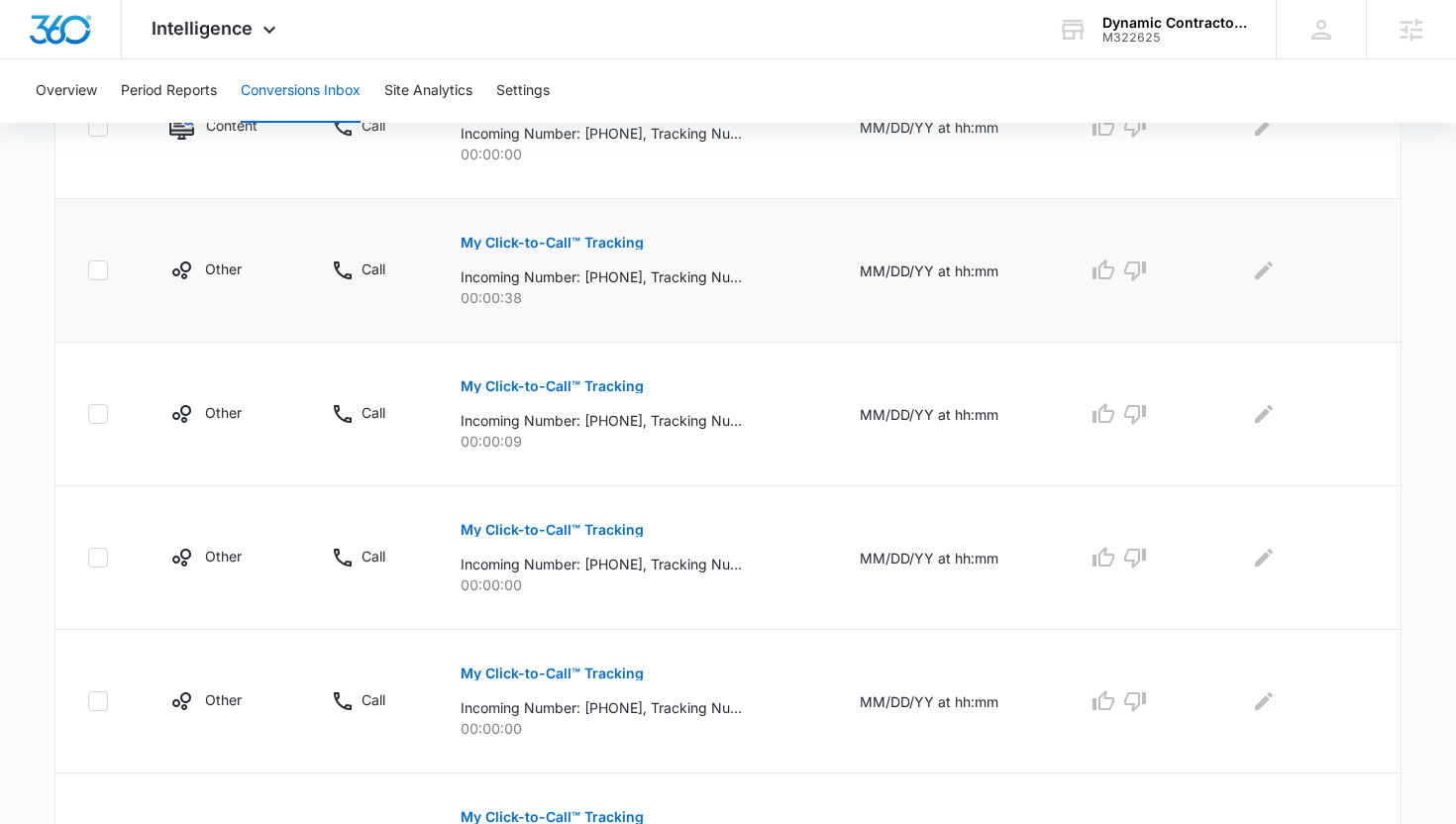 scroll, scrollTop: 817, scrollLeft: 0, axis: vertical 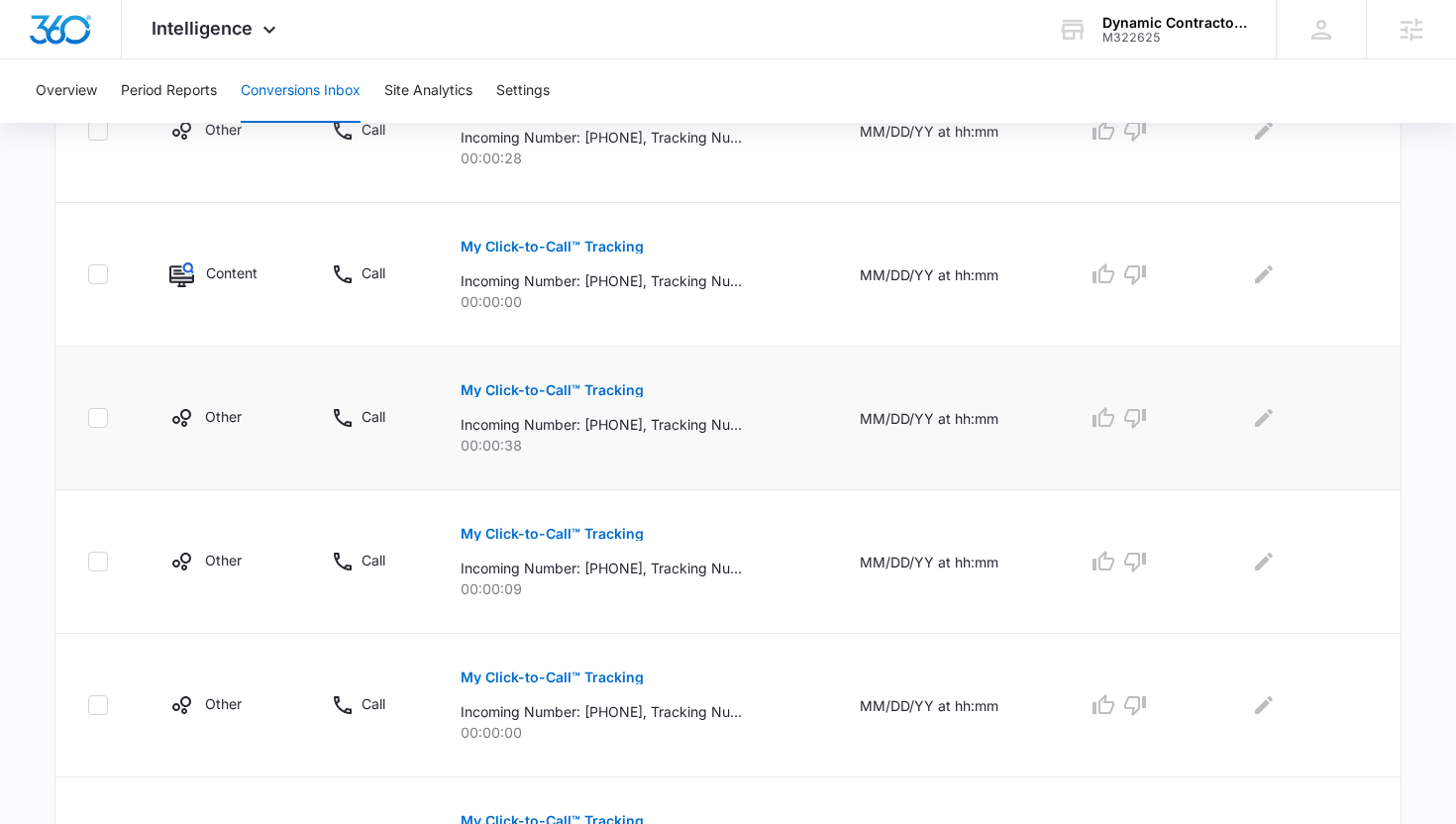 click on "My Click-to-Call™ Tracking" at bounding box center [552, 390] 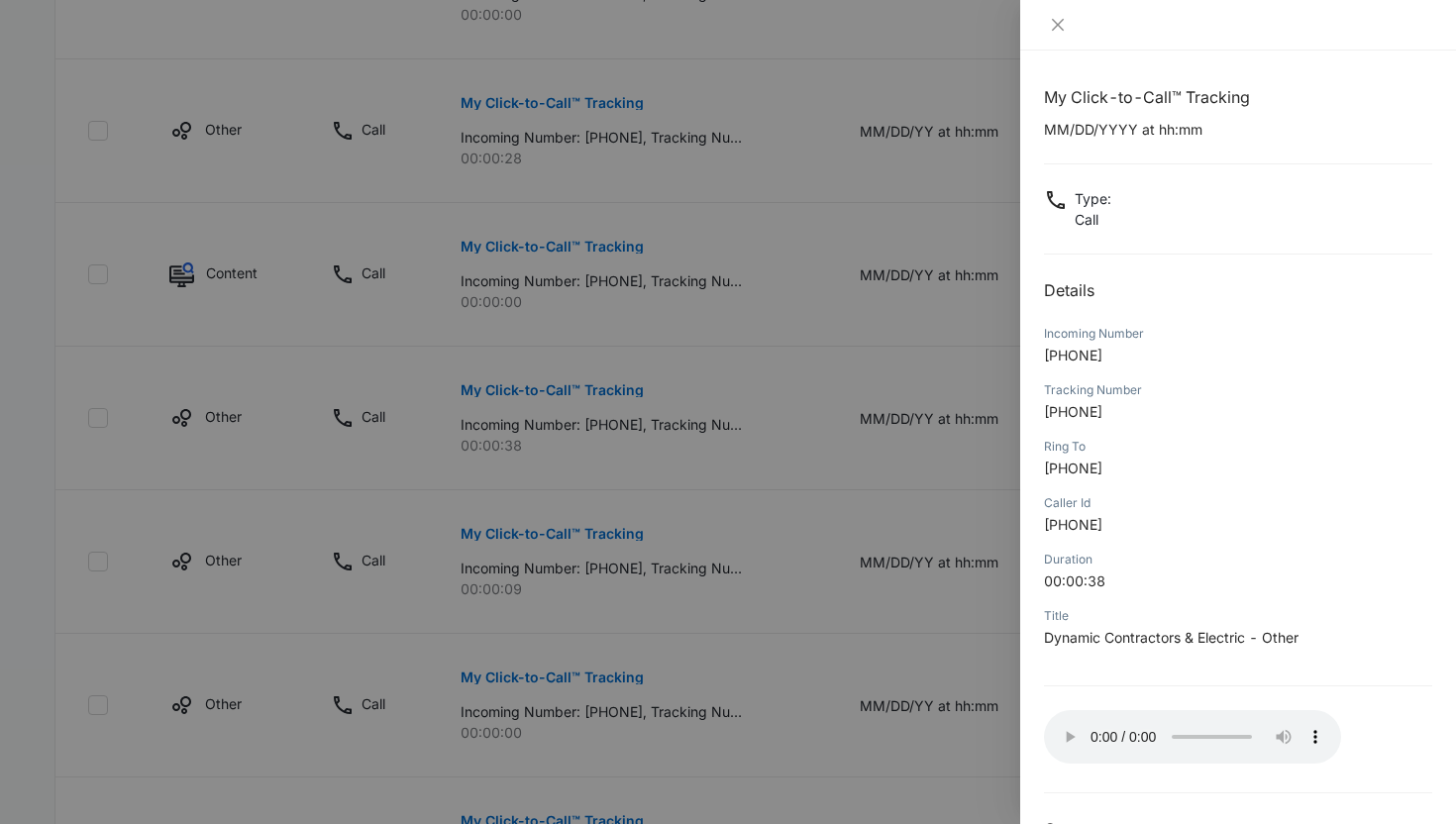 type 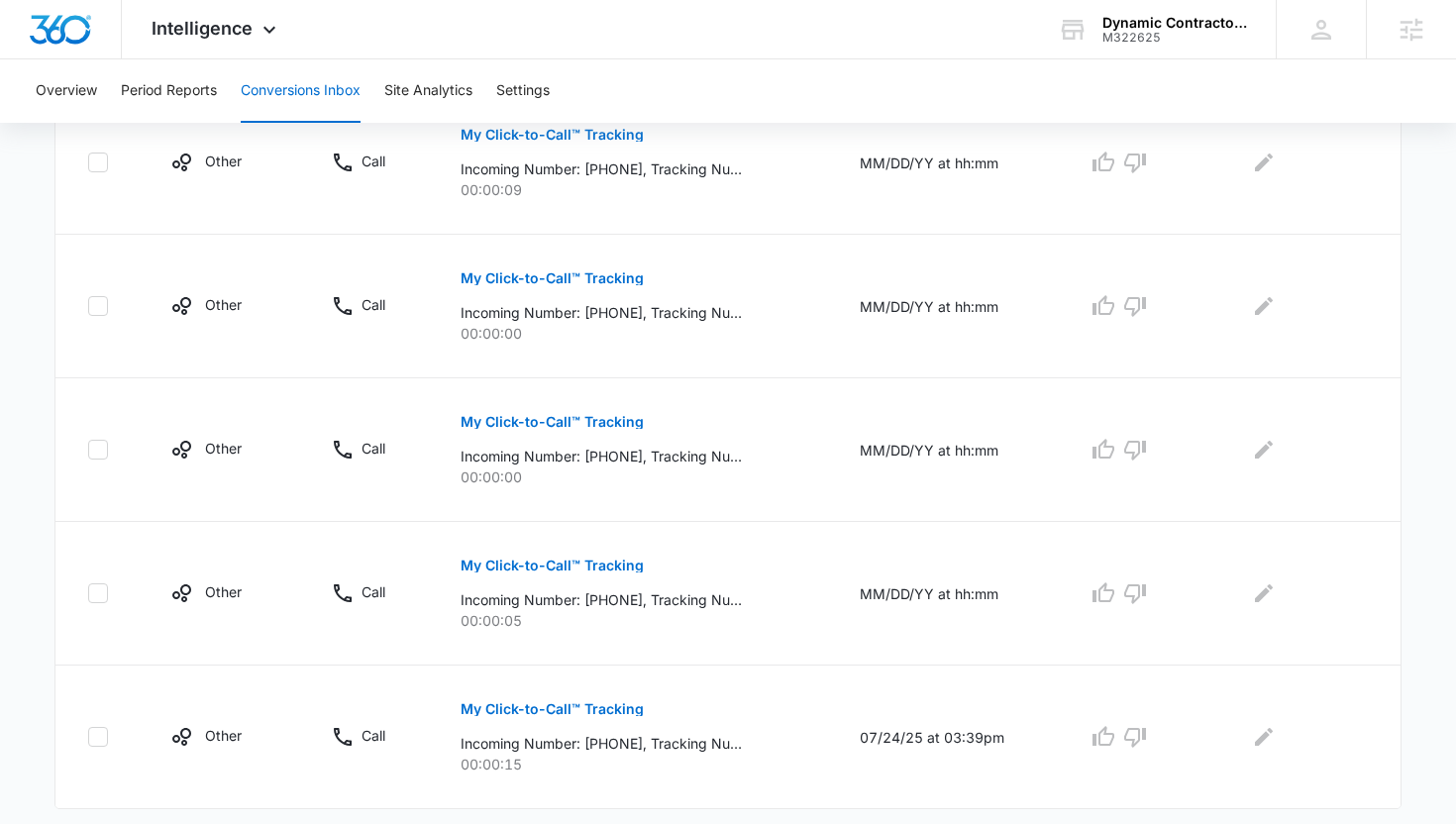 scroll, scrollTop: 1263, scrollLeft: 0, axis: vertical 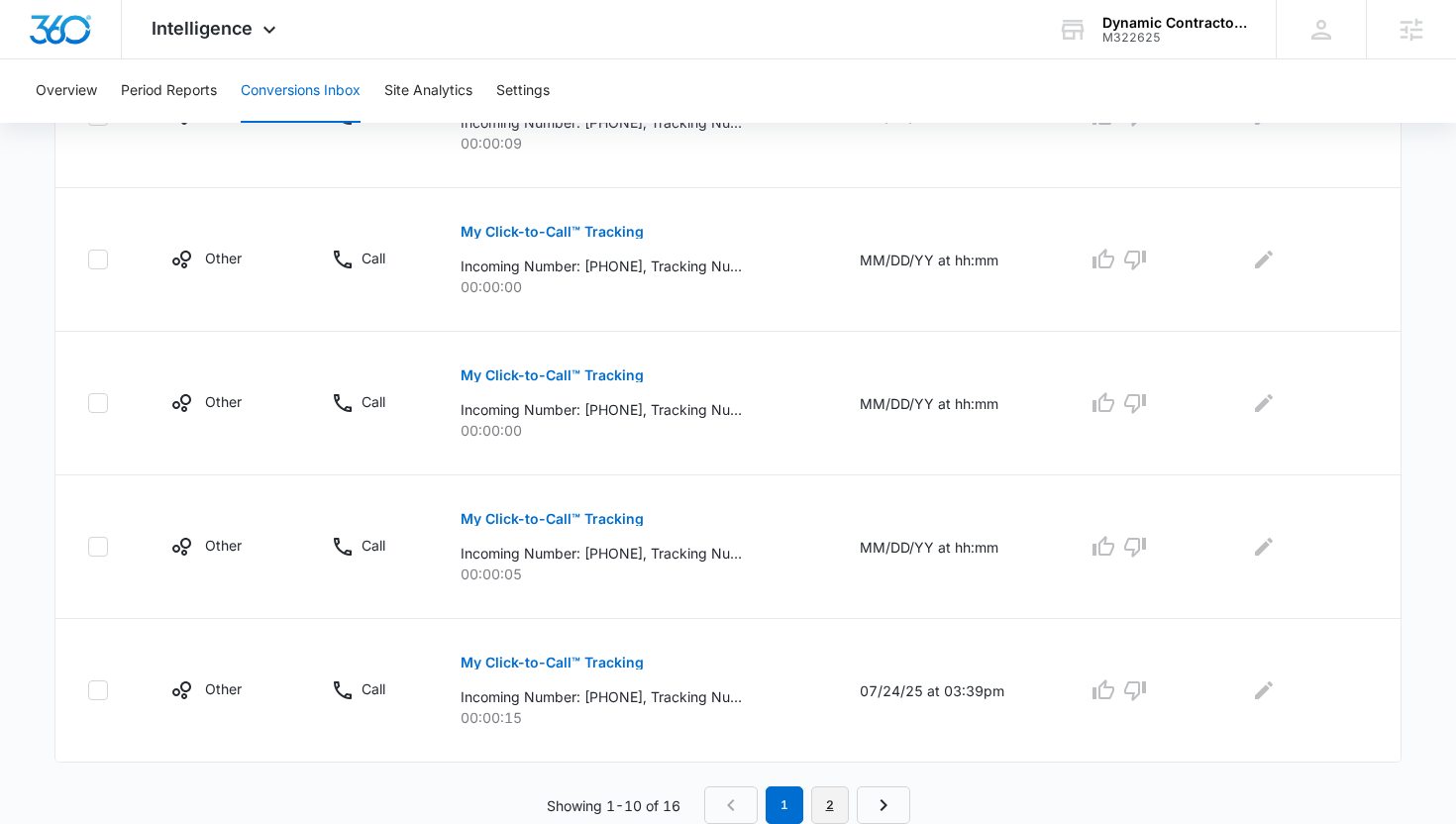 click on "2" at bounding box center [830, 805] 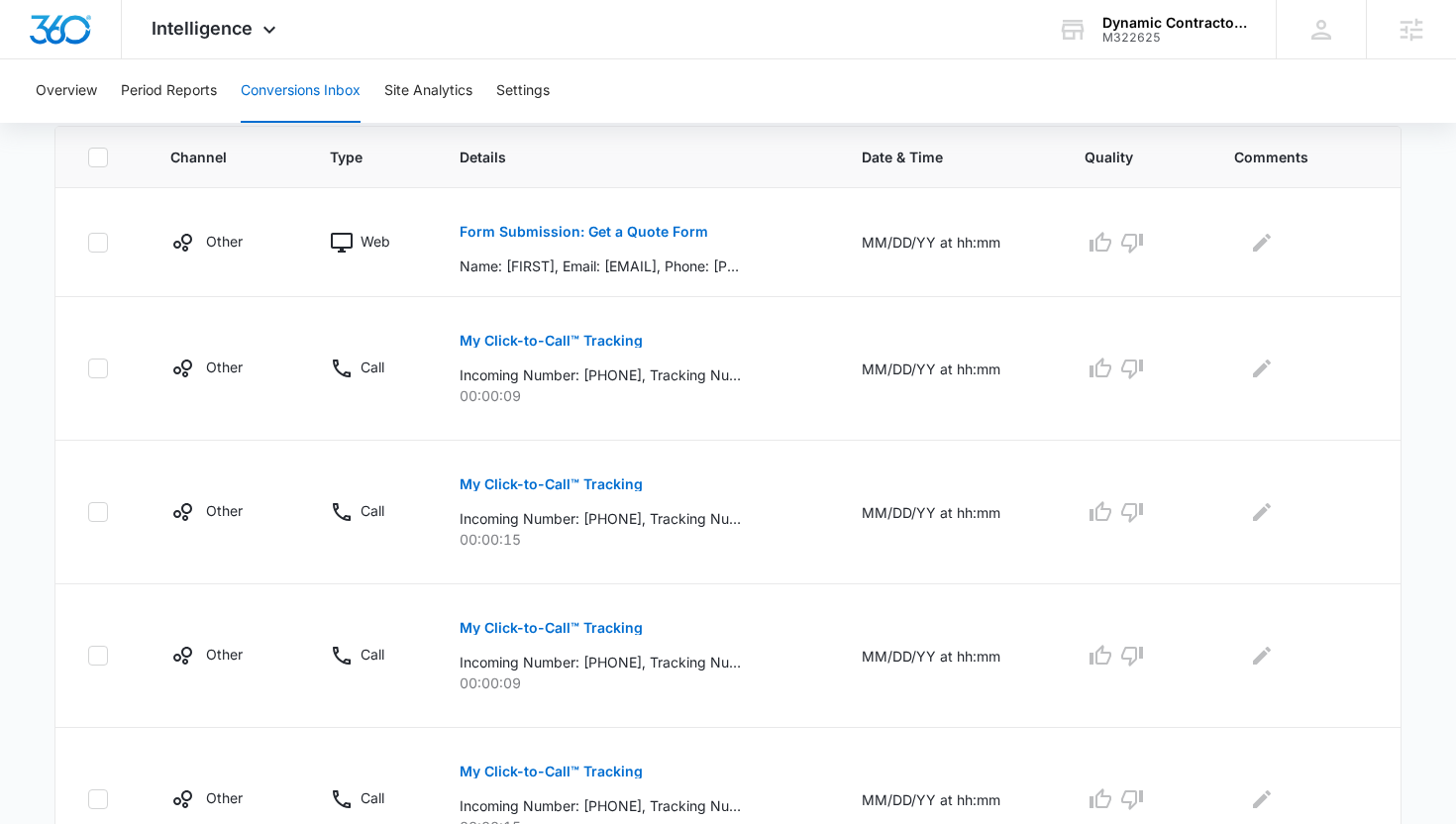 scroll, scrollTop: 452, scrollLeft: 0, axis: vertical 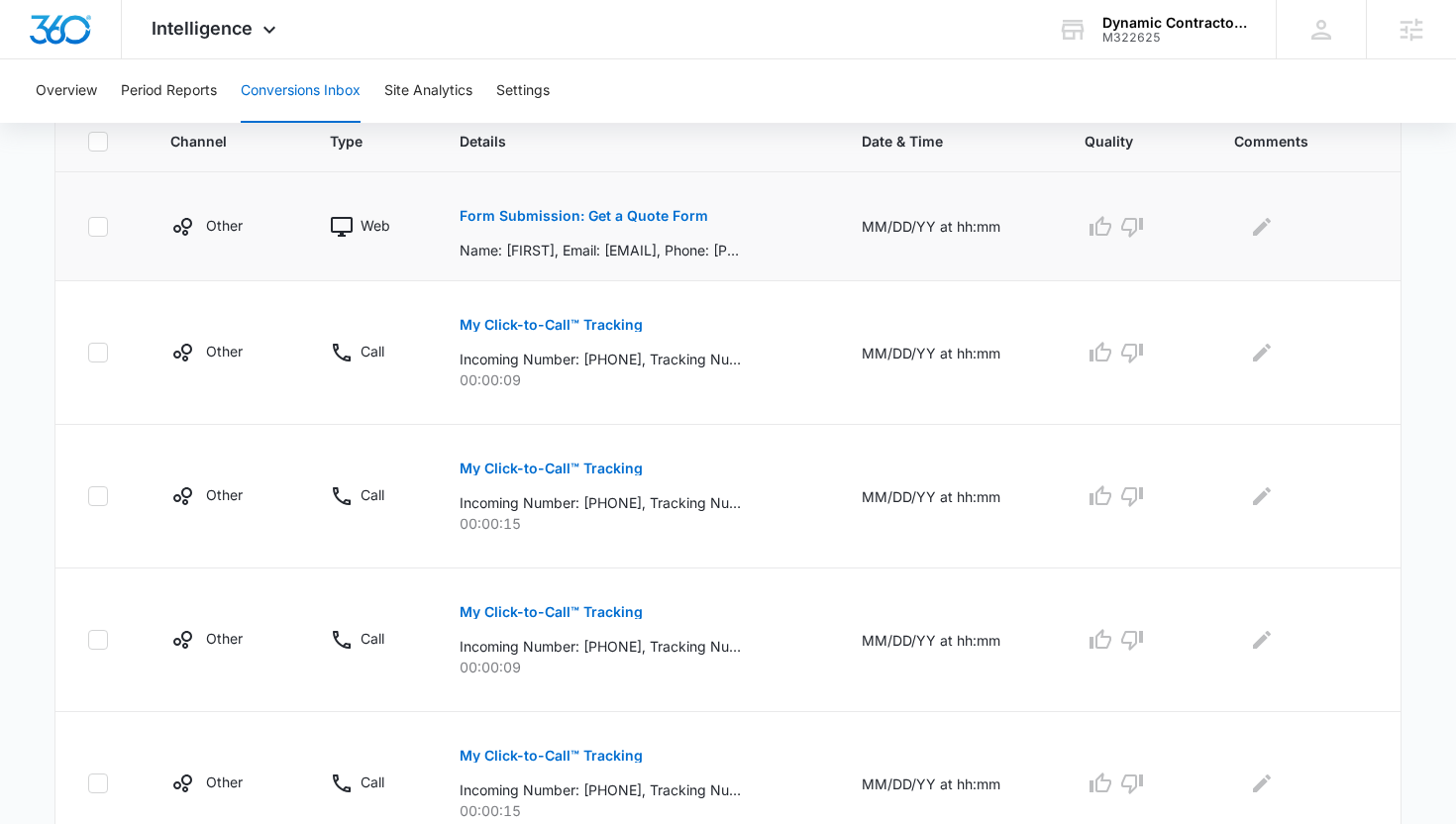 click on "Form Submission: Get a Quote Form" at bounding box center [583, 216] 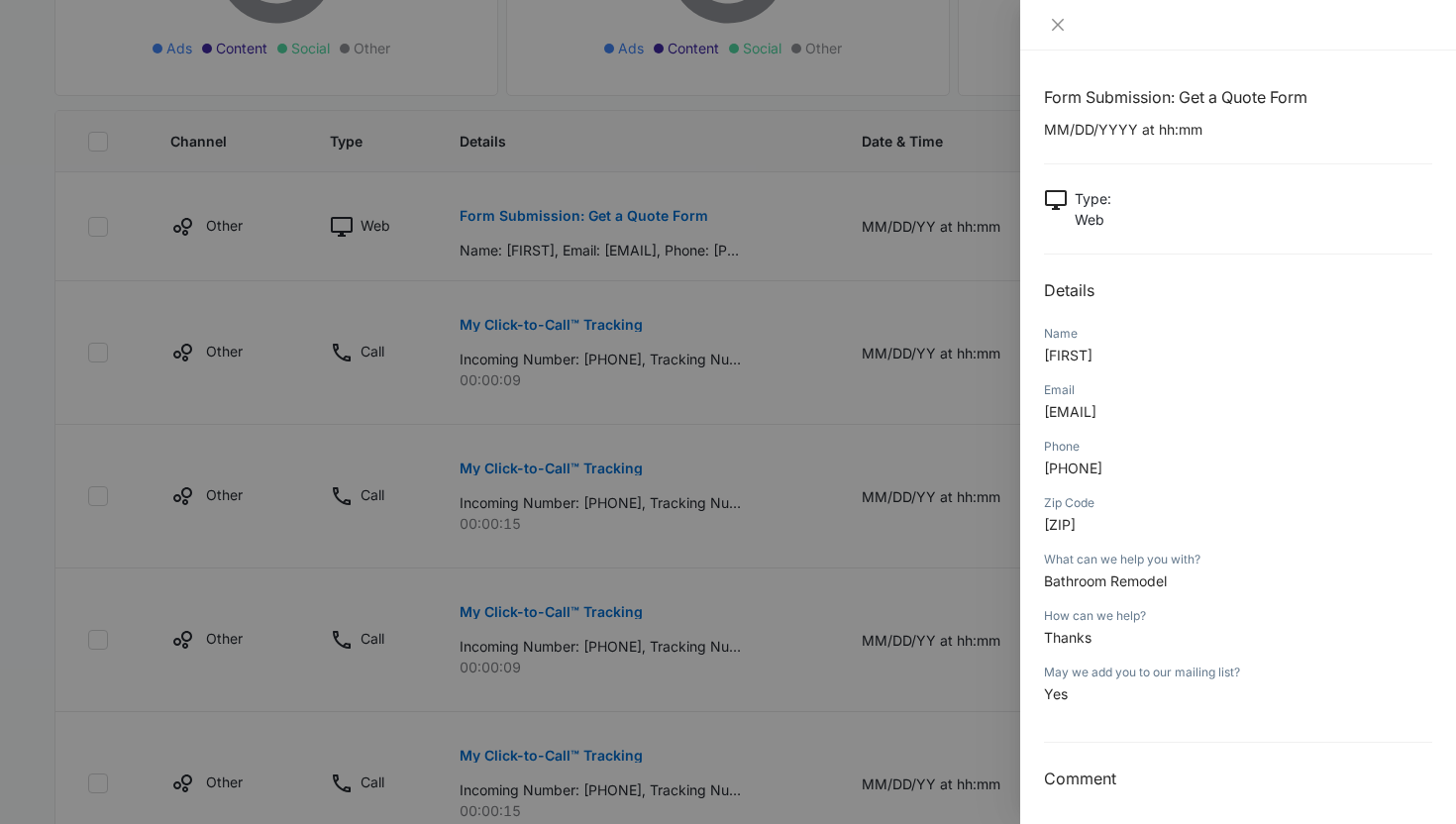 click at bounding box center [728, 412] 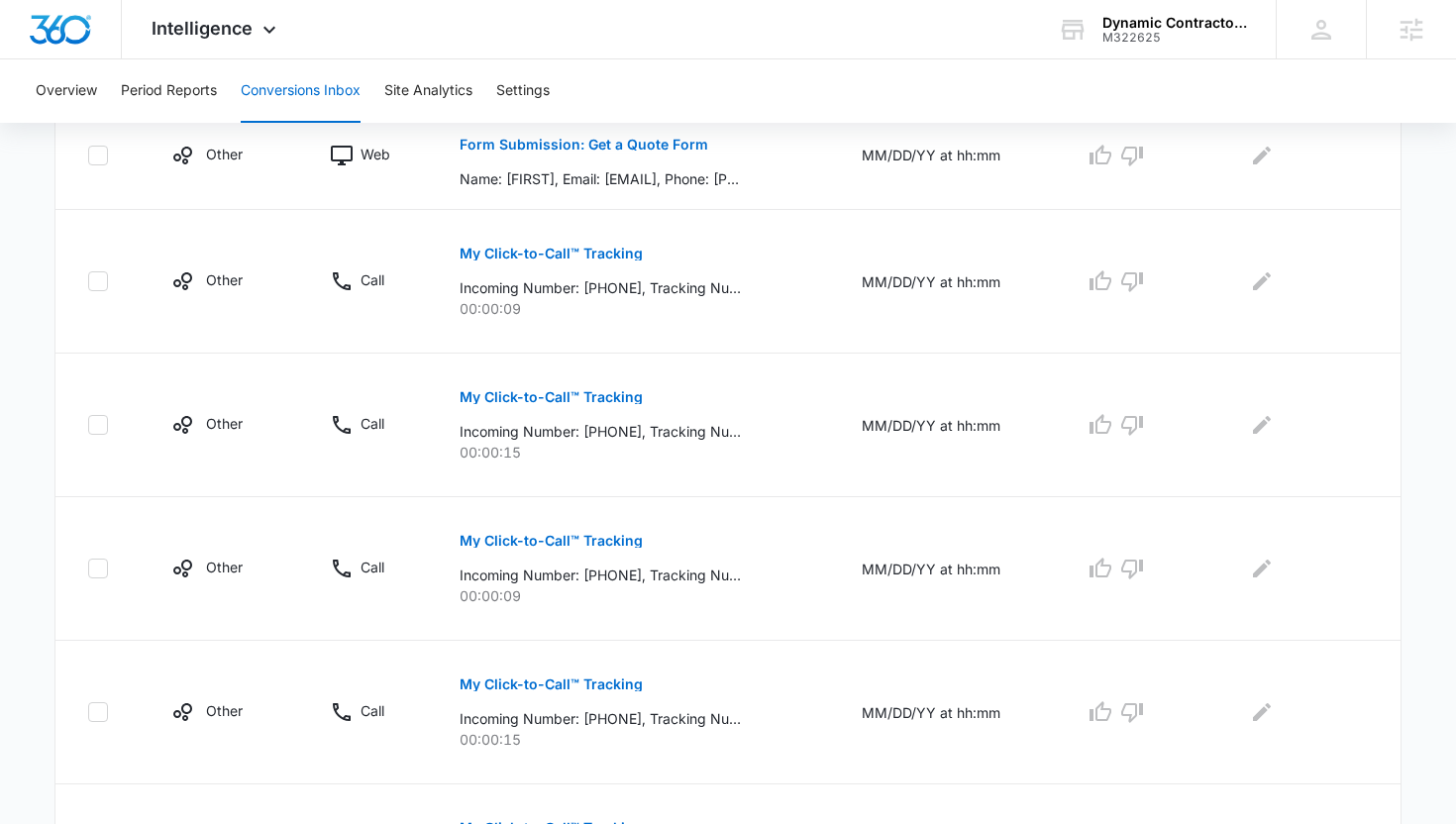 scroll, scrollTop: 688, scrollLeft: 0, axis: vertical 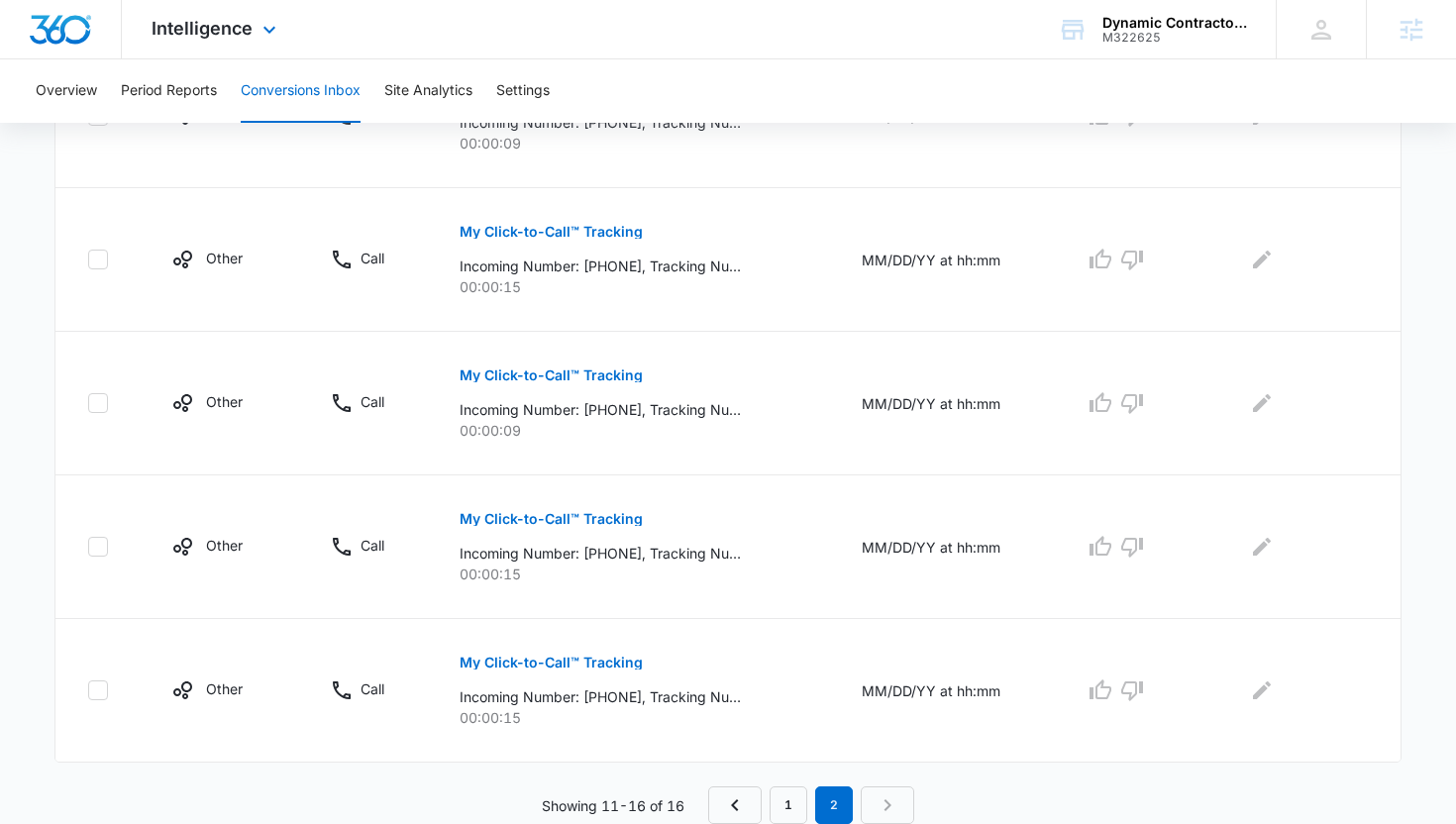 type 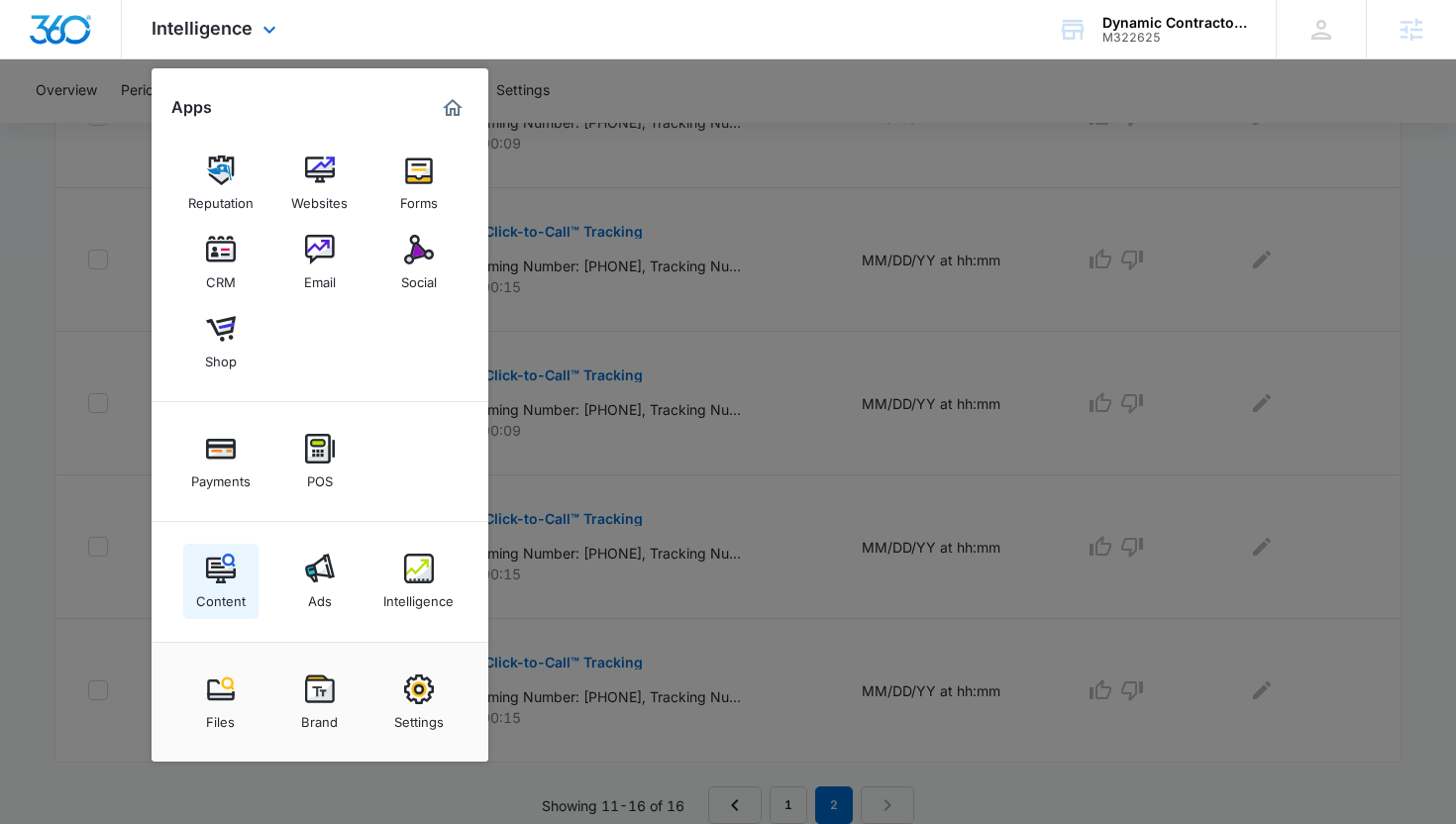 click on "Content" at bounding box center [221, 581] 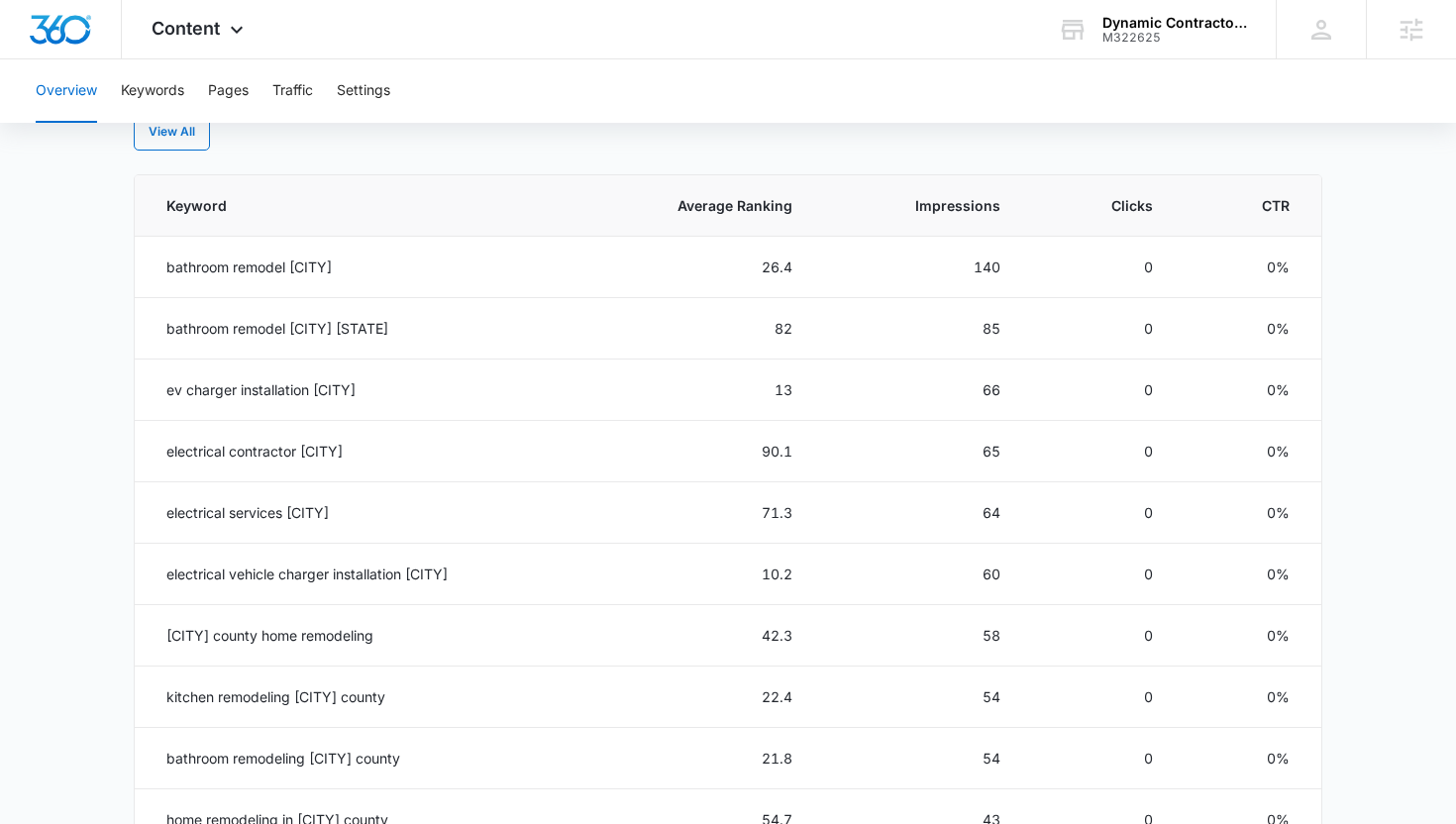 scroll, scrollTop: 1266, scrollLeft: 0, axis: vertical 